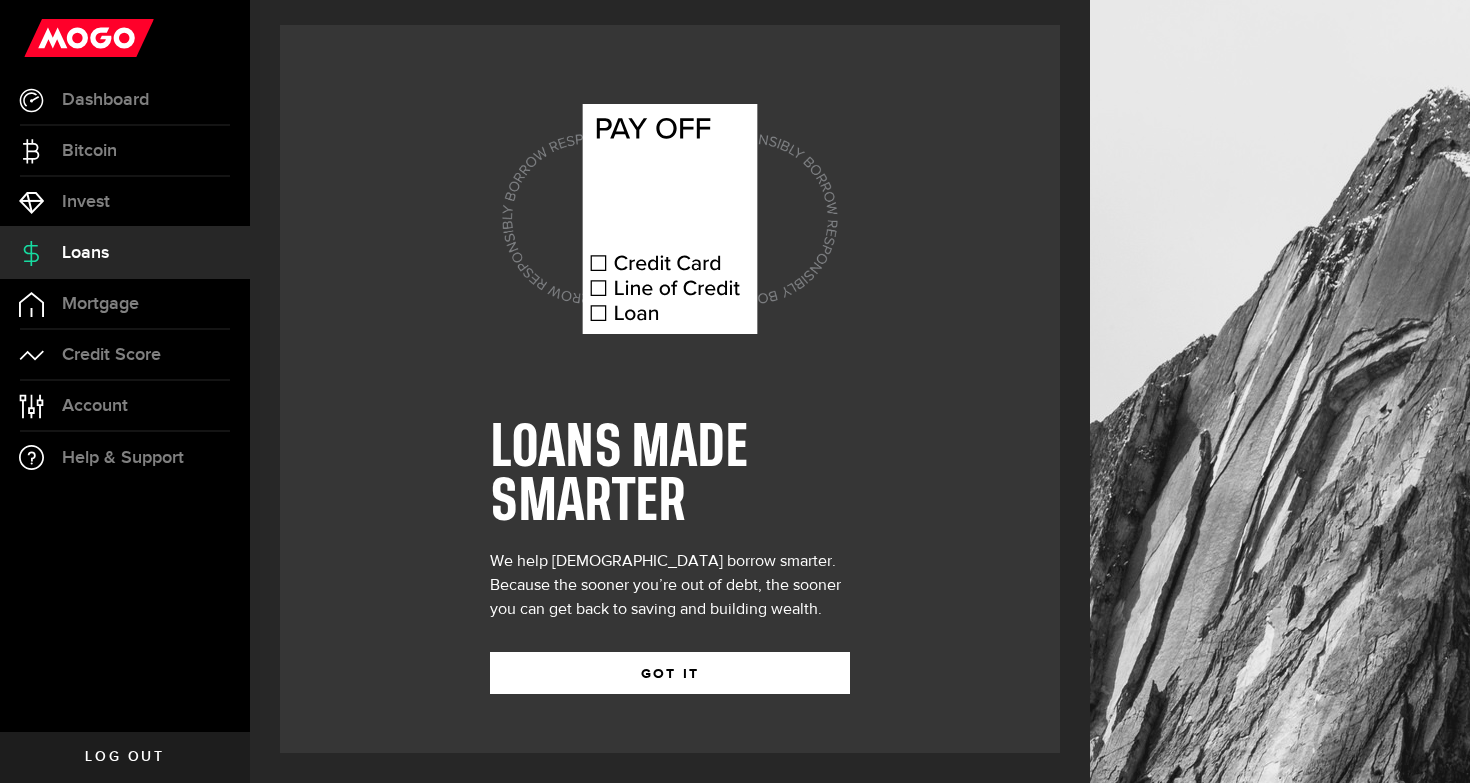 scroll, scrollTop: 0, scrollLeft: 0, axis: both 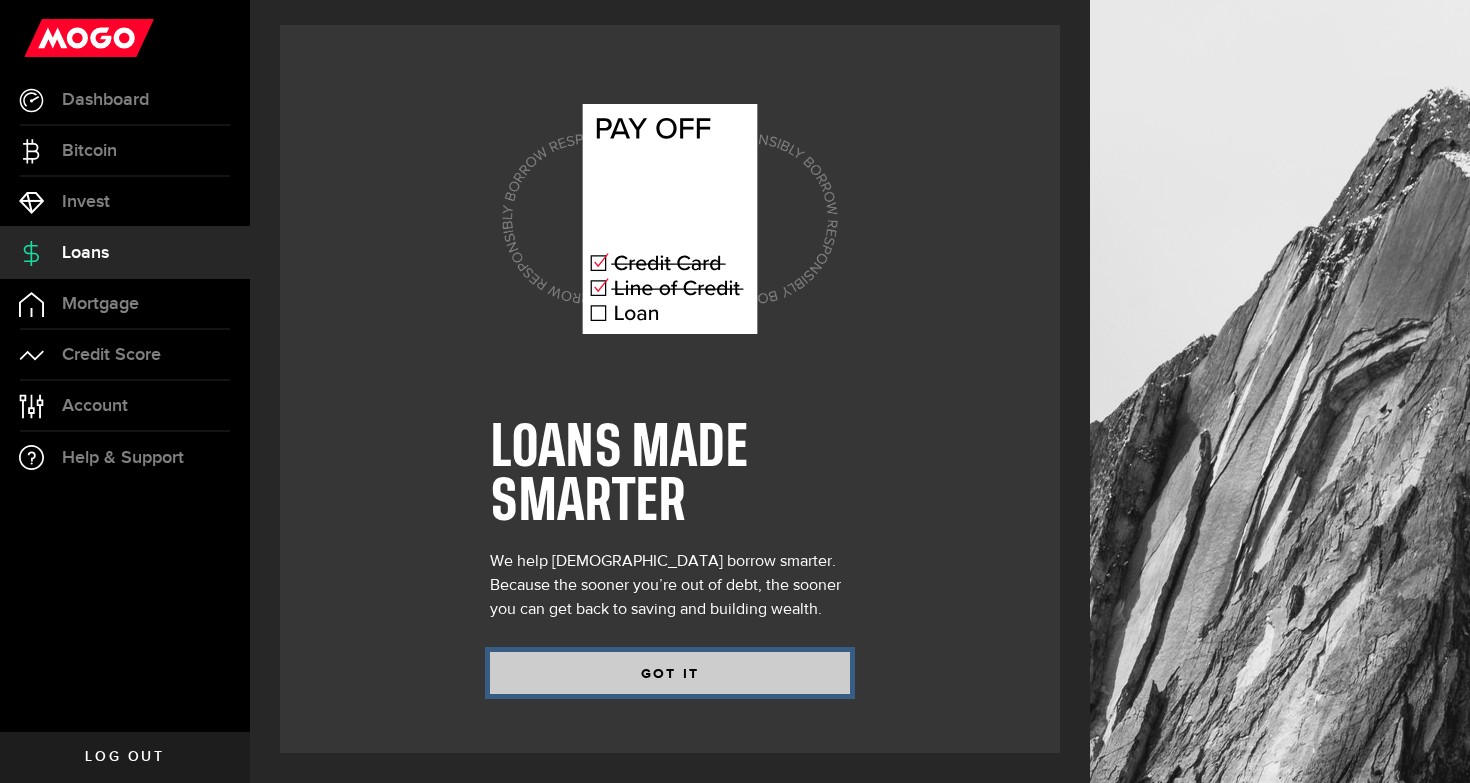 click on "GOT IT" at bounding box center (670, 673) 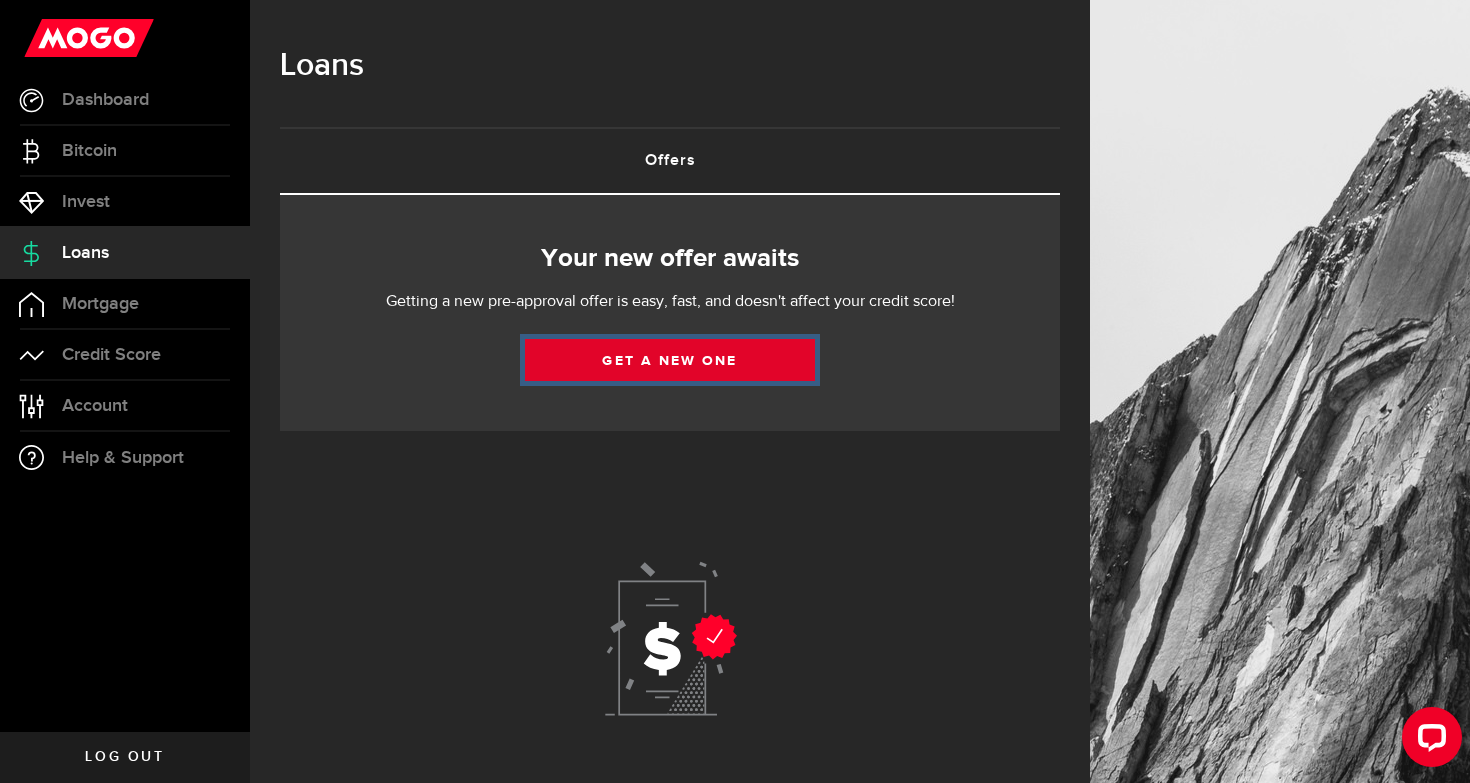 click on "Get a new one" at bounding box center (670, 360) 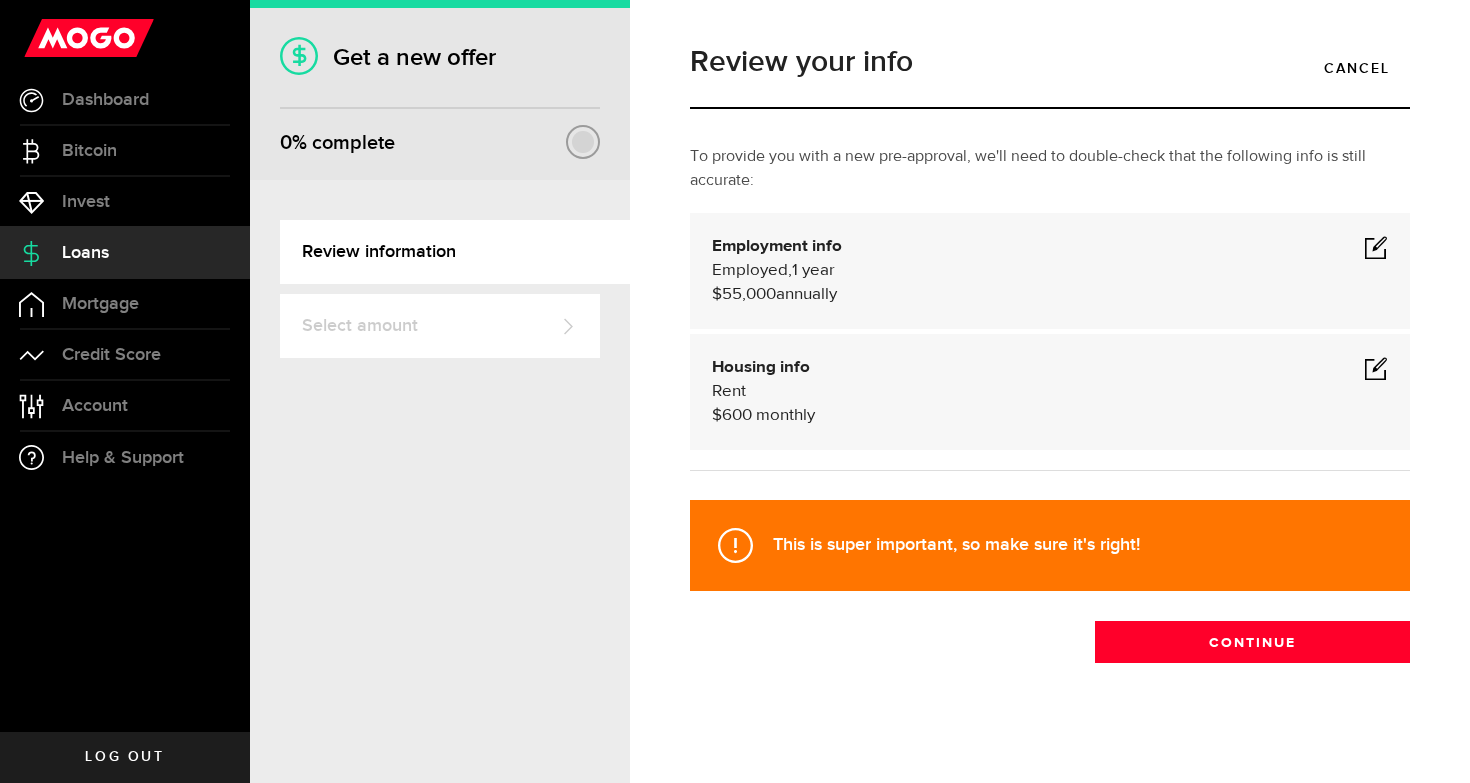 click at bounding box center [1376, 247] 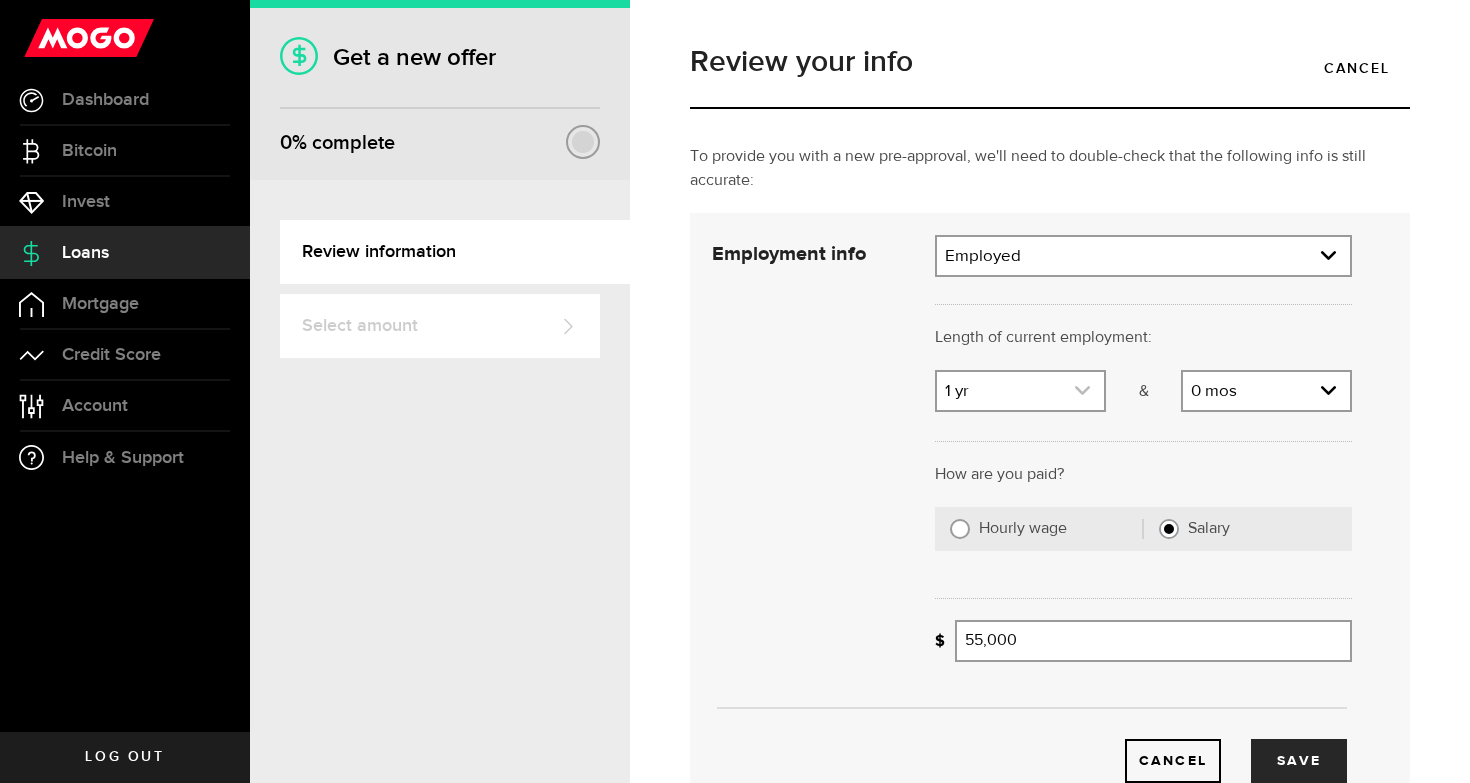 click at bounding box center [1020, 391] 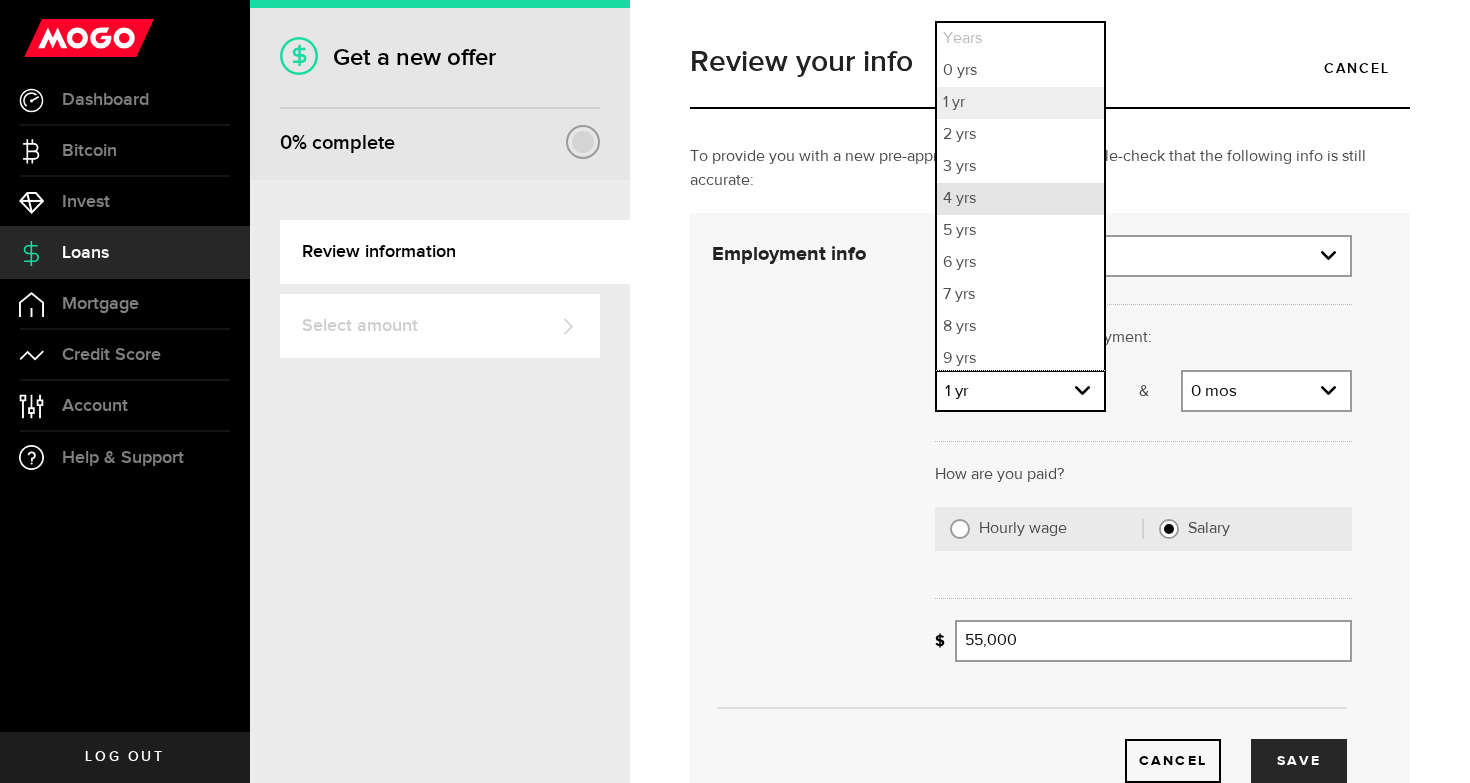 scroll, scrollTop: 5, scrollLeft: 0, axis: vertical 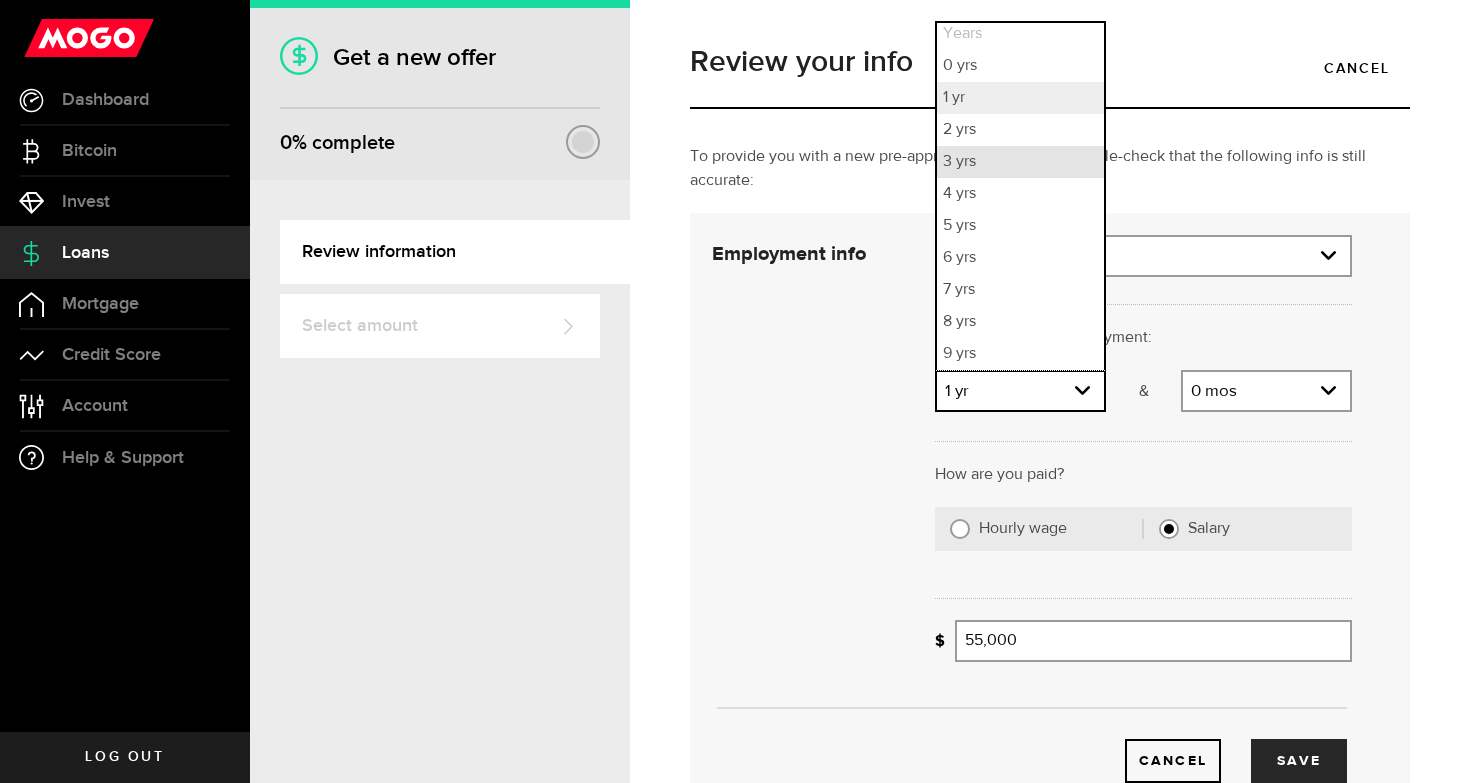 click on "3 yrs" at bounding box center (1020, 162) 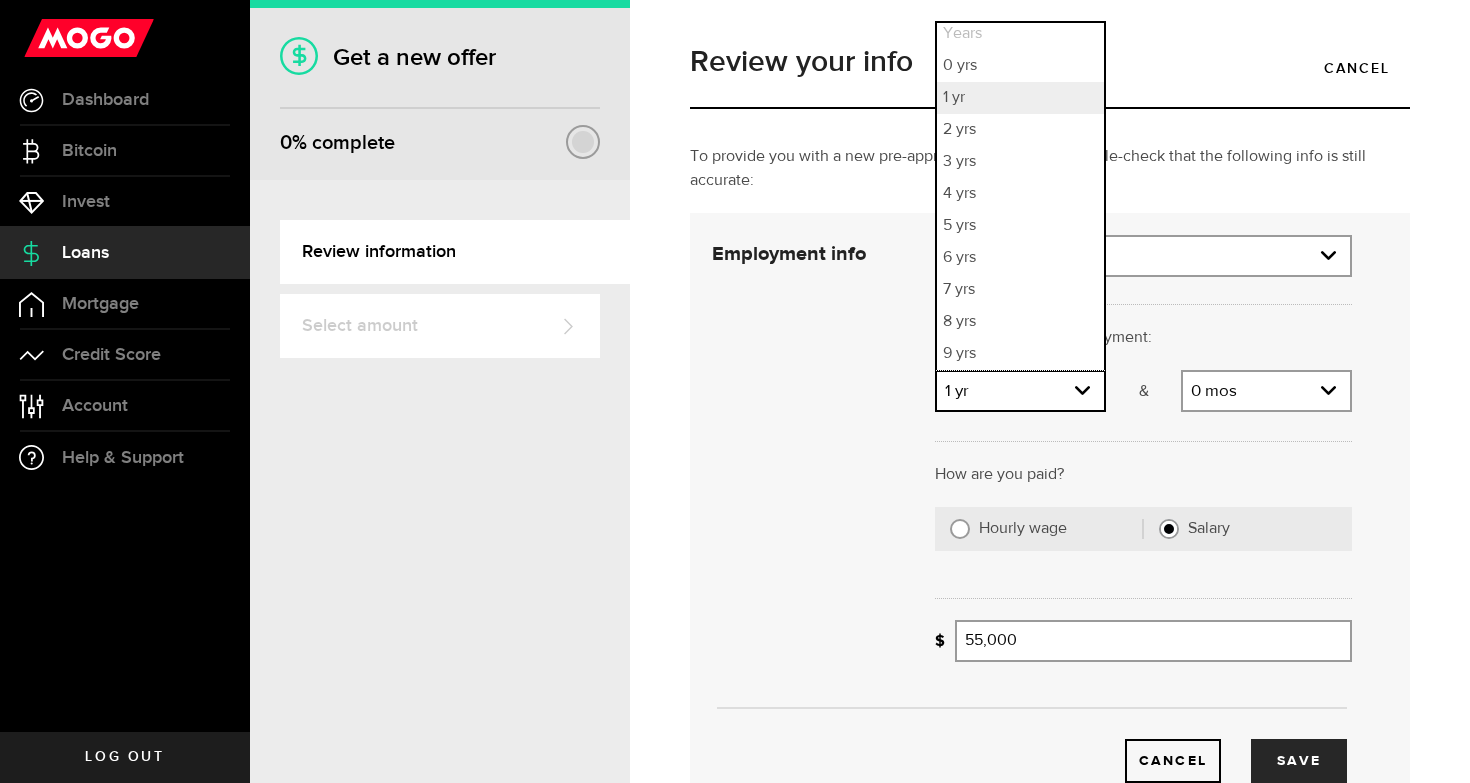 select on "3" 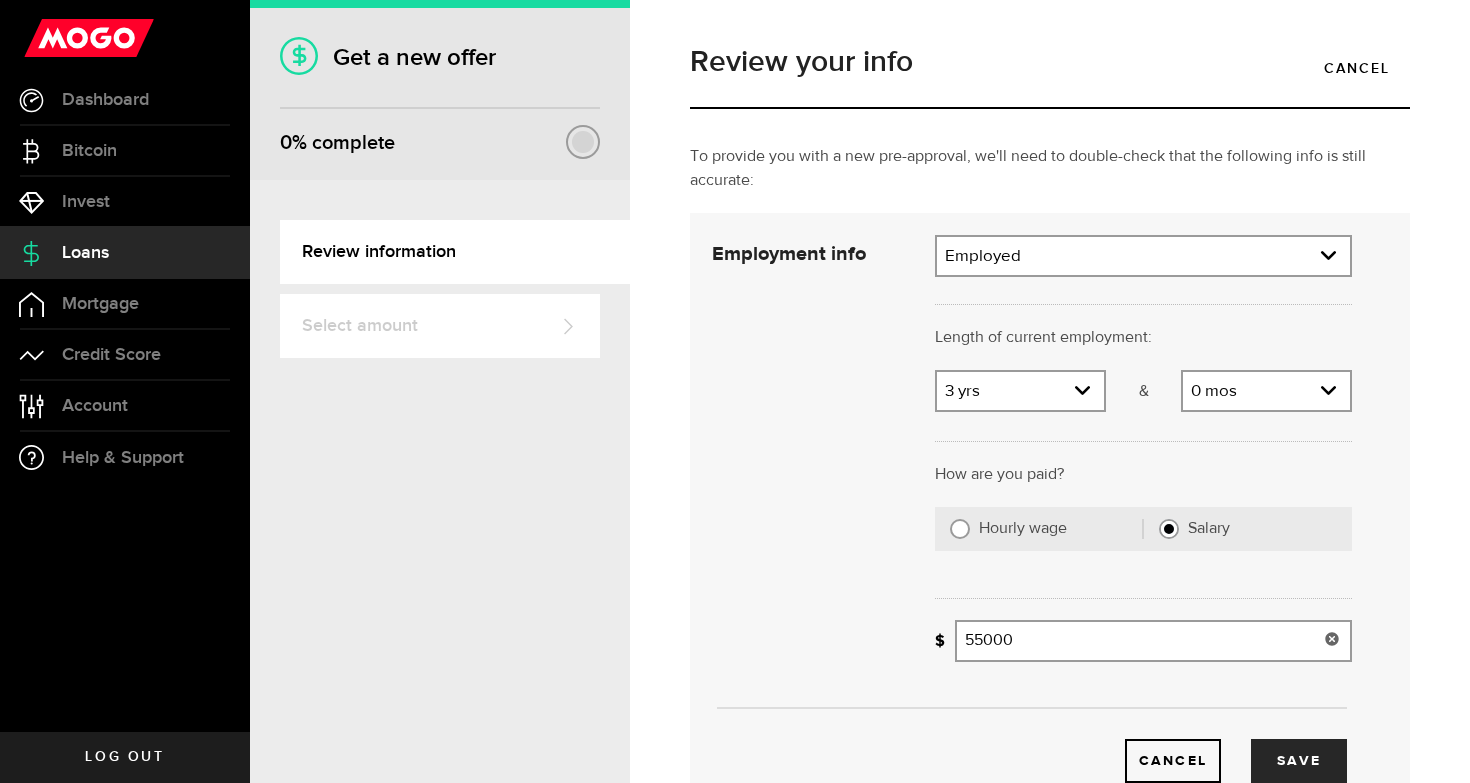 drag, startPoint x: 1038, startPoint y: 647, endPoint x: 789, endPoint y: 631, distance: 249.51352 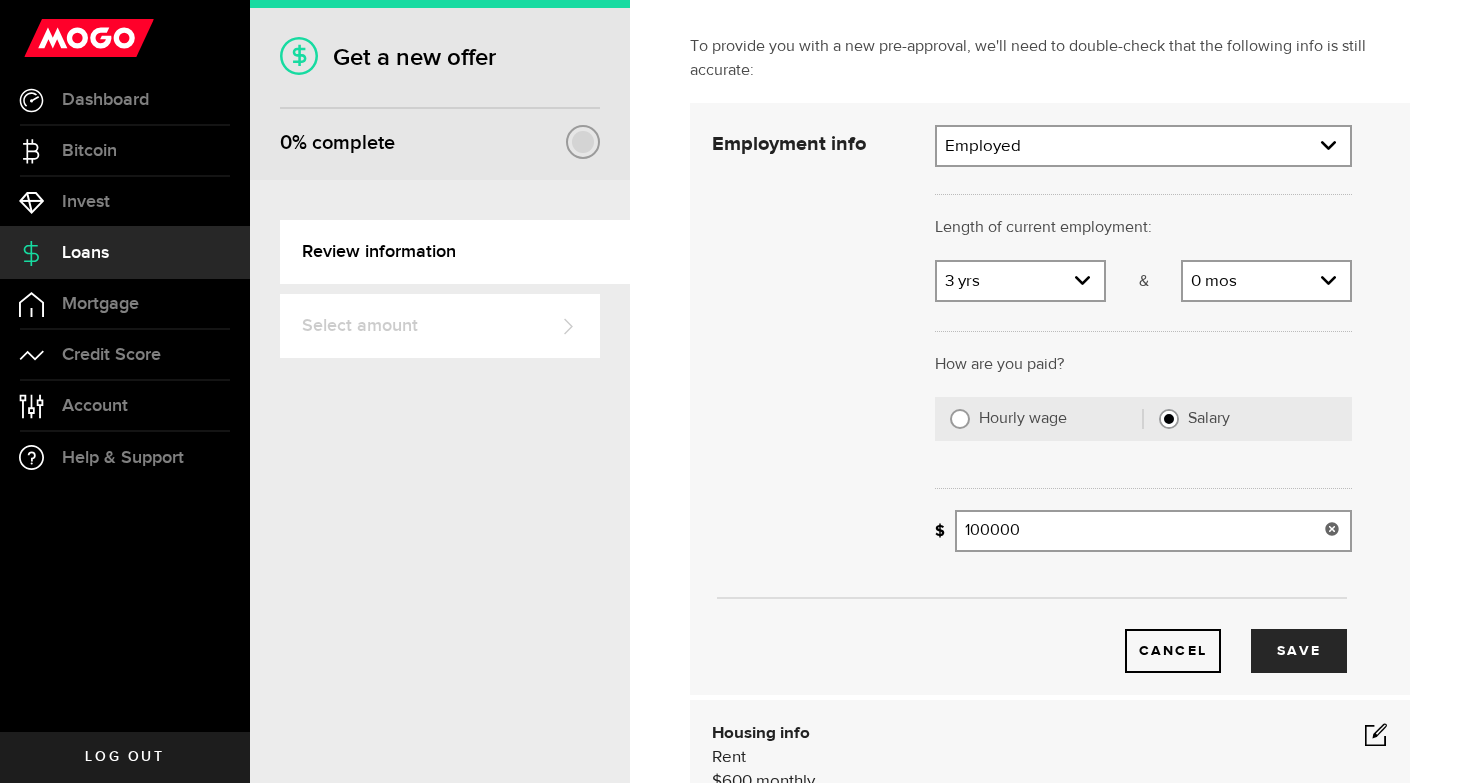 scroll, scrollTop: 111, scrollLeft: 0, axis: vertical 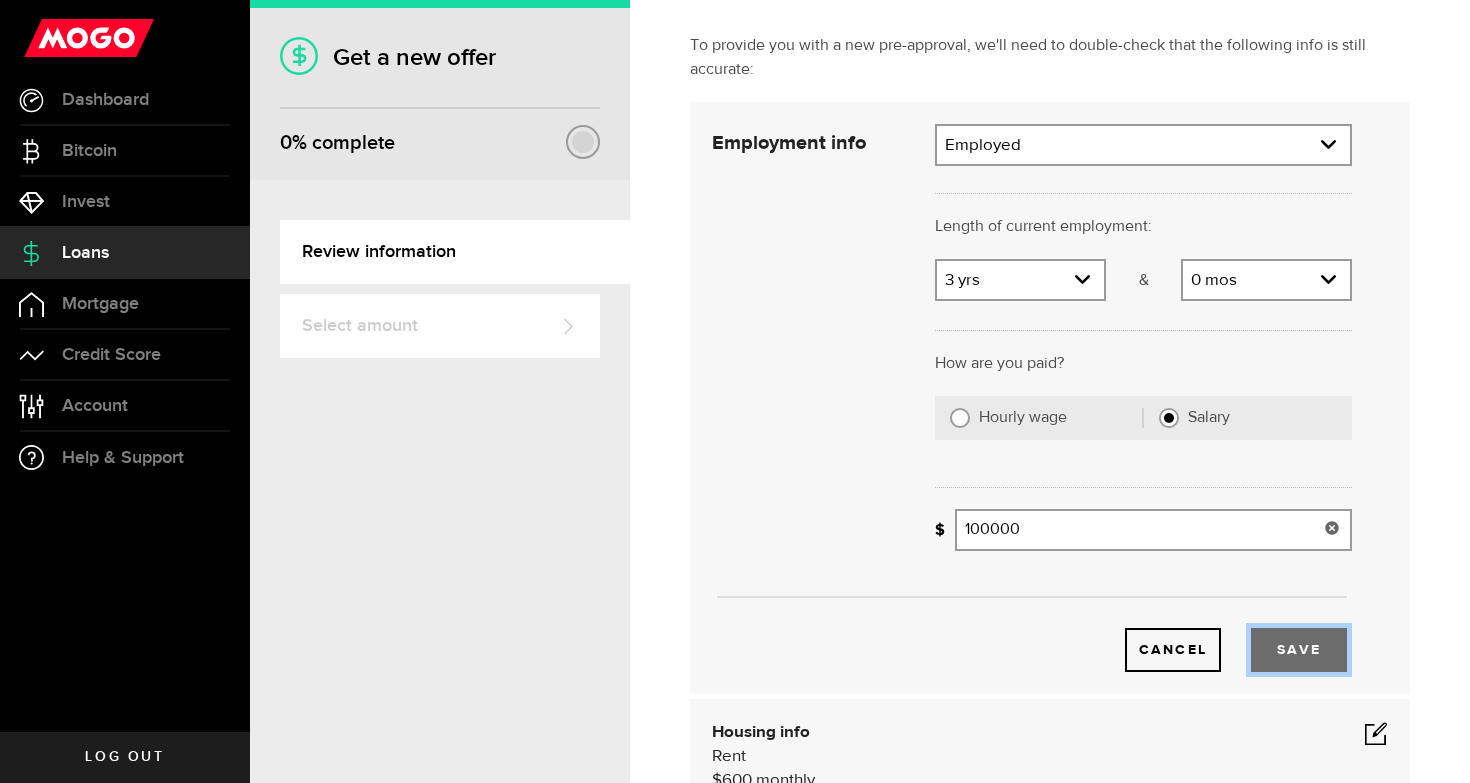 type on "100,000" 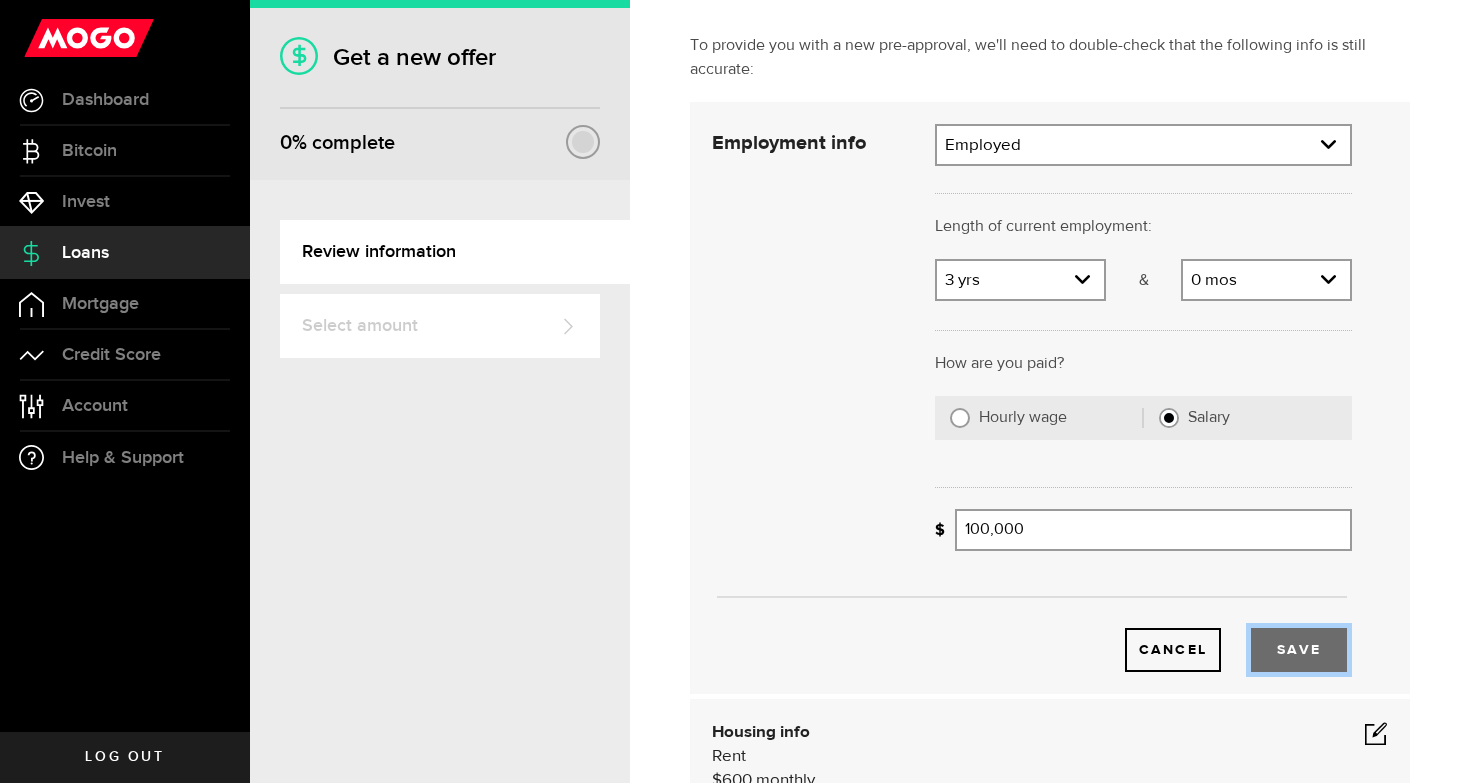 click on "Save" at bounding box center [1299, 650] 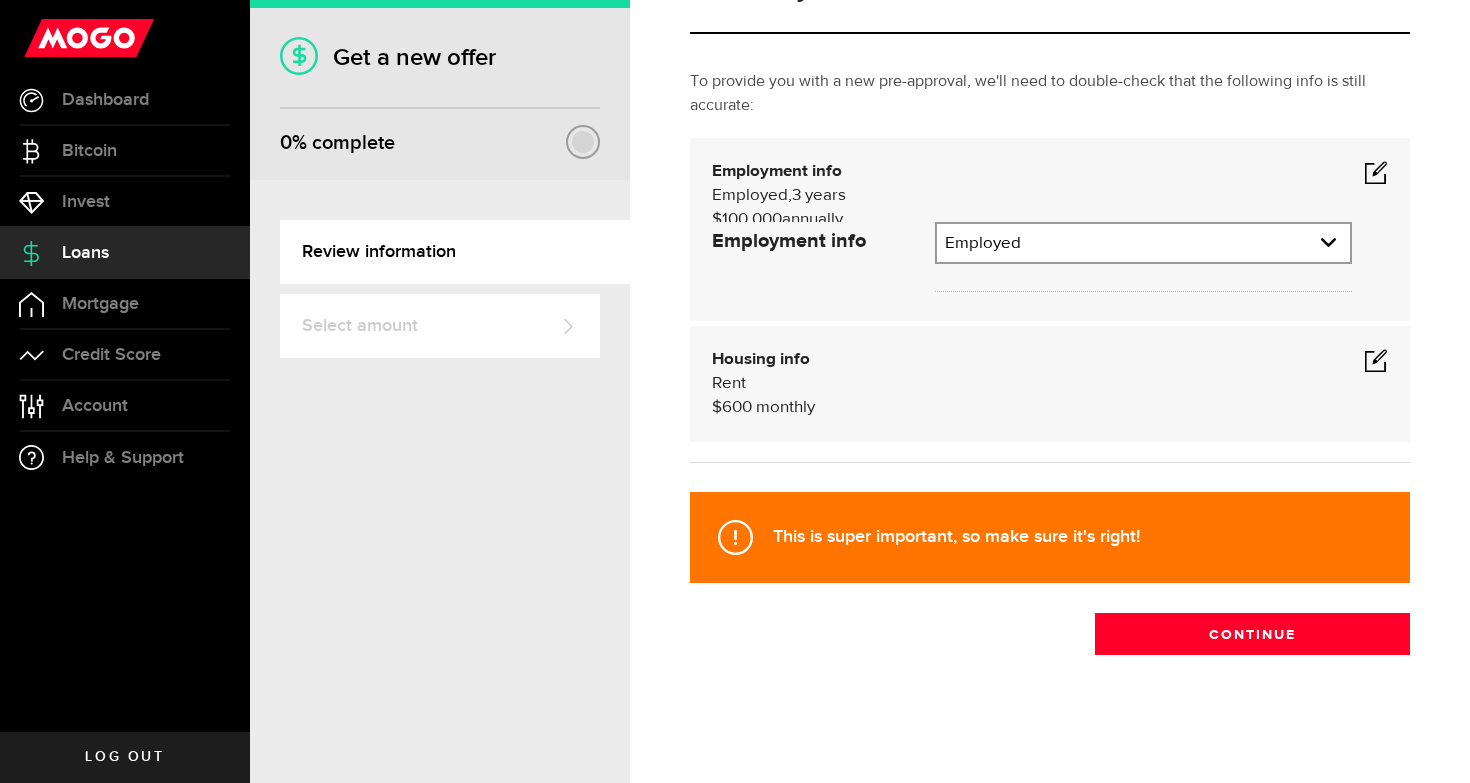 scroll, scrollTop: 8, scrollLeft: 0, axis: vertical 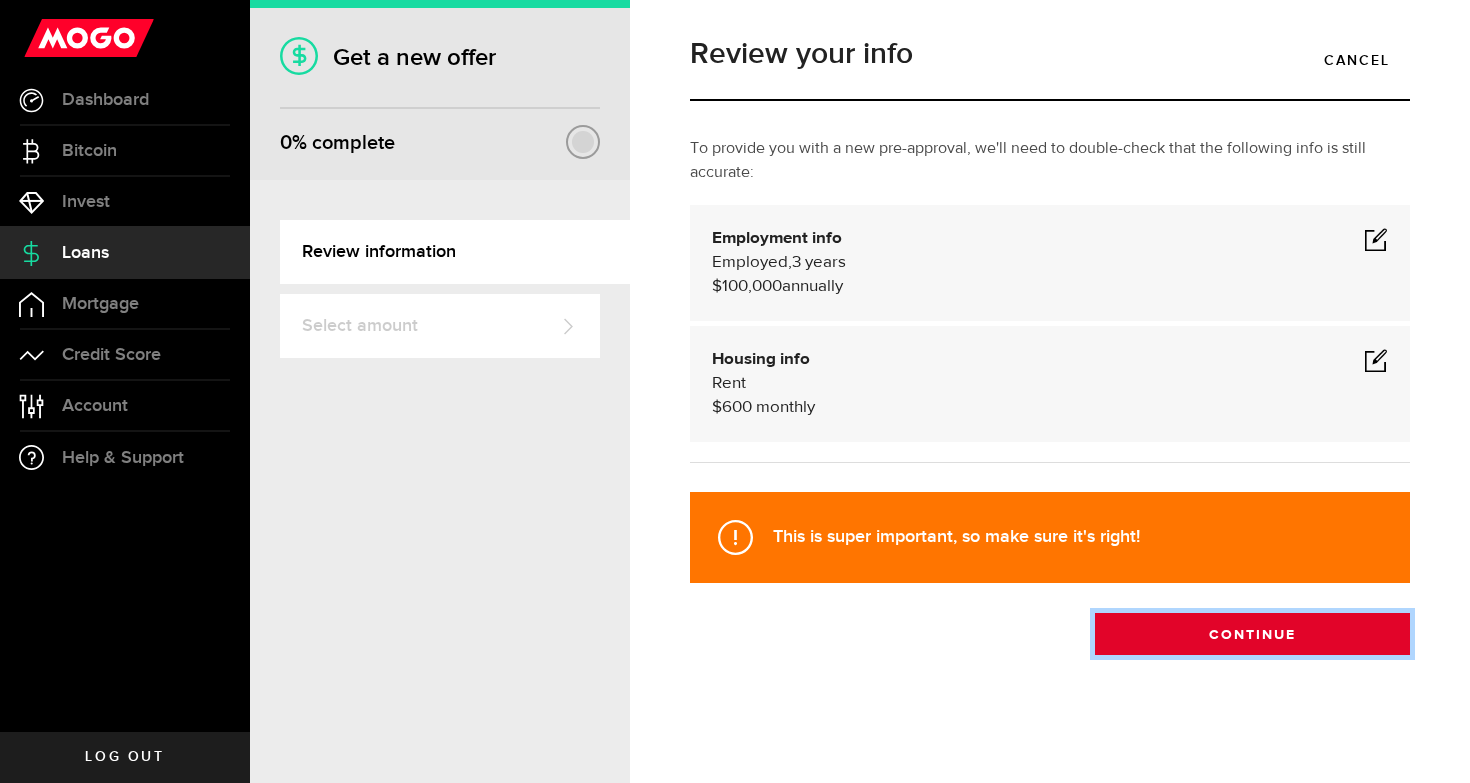 click on "Continue" at bounding box center [1252, 634] 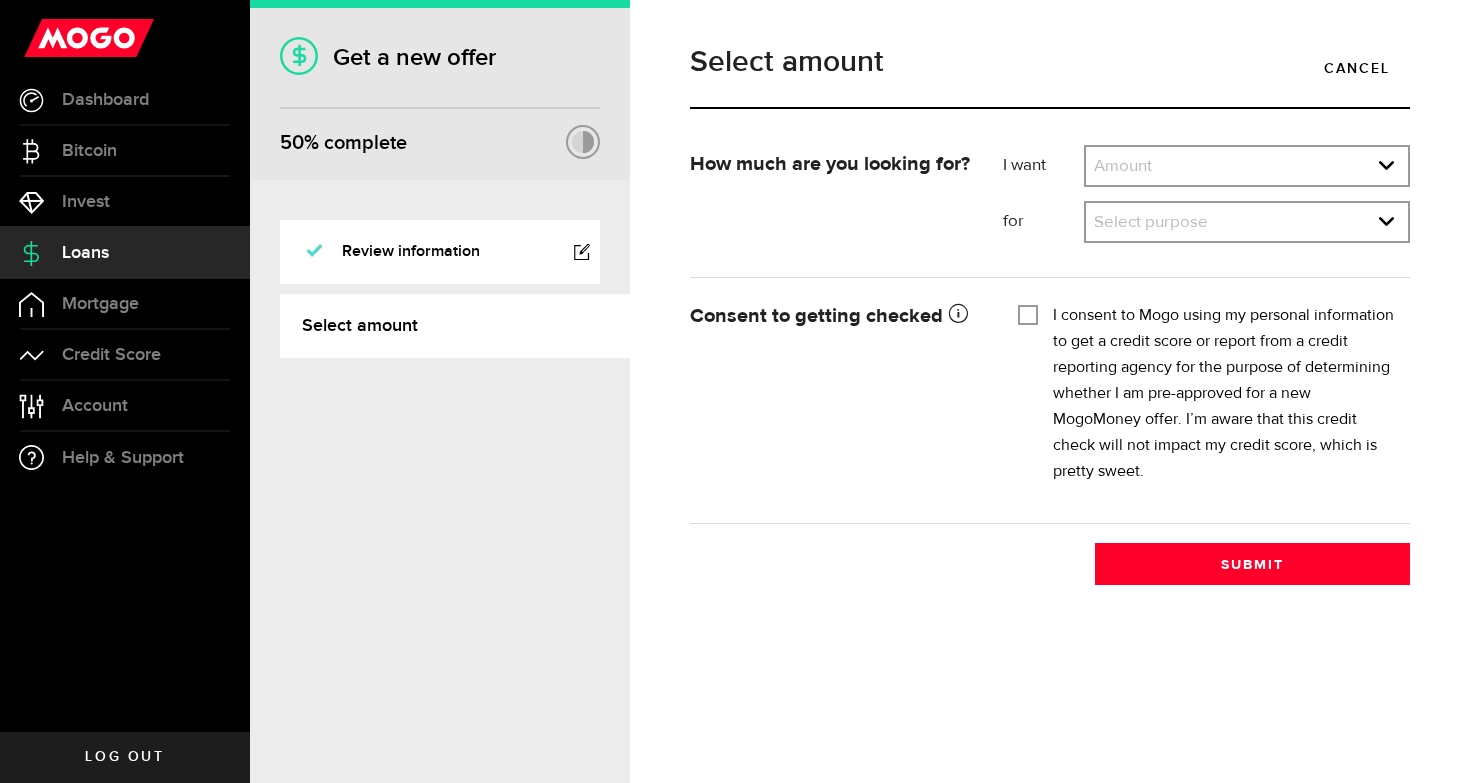 click on "Review information" at bounding box center (440, 252) 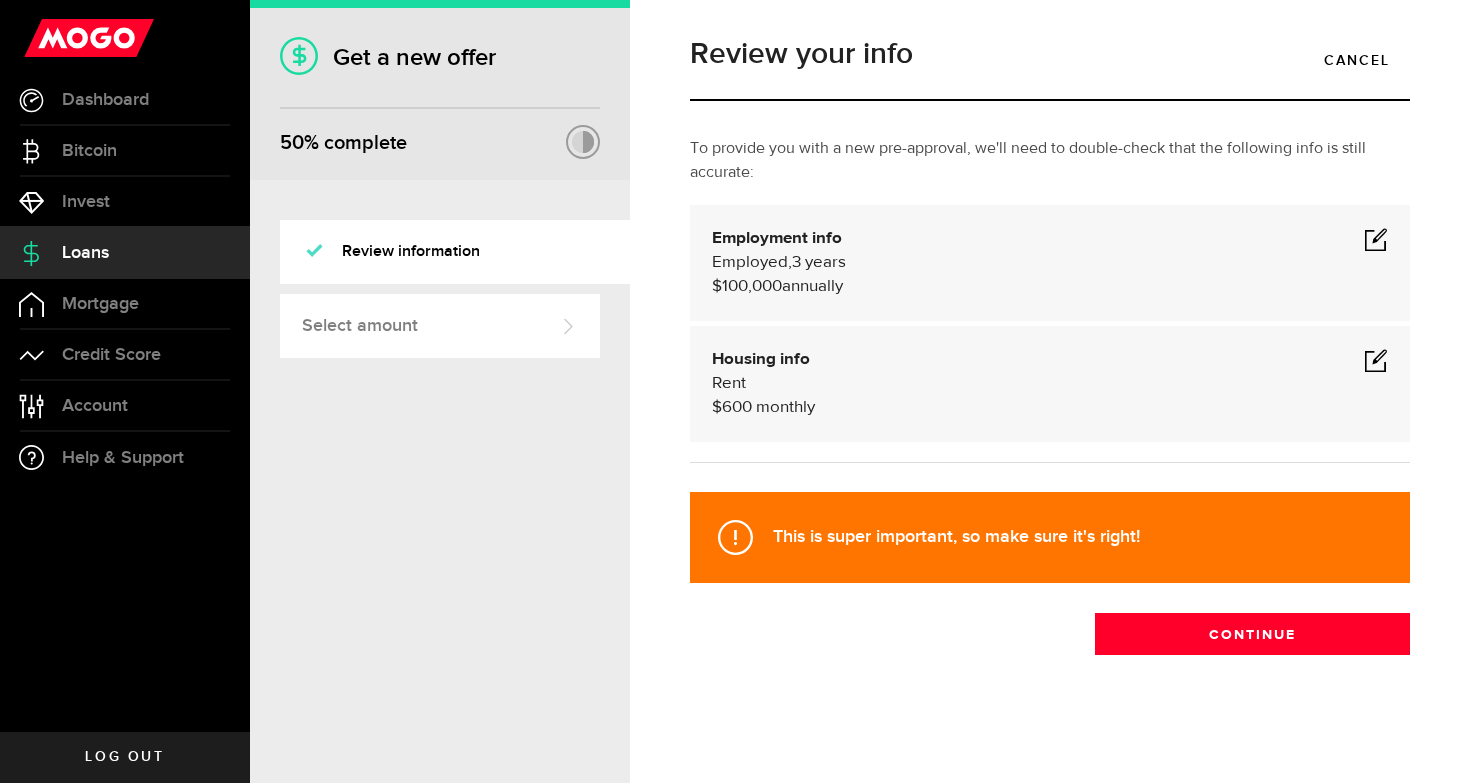 click at bounding box center [1376, 360] 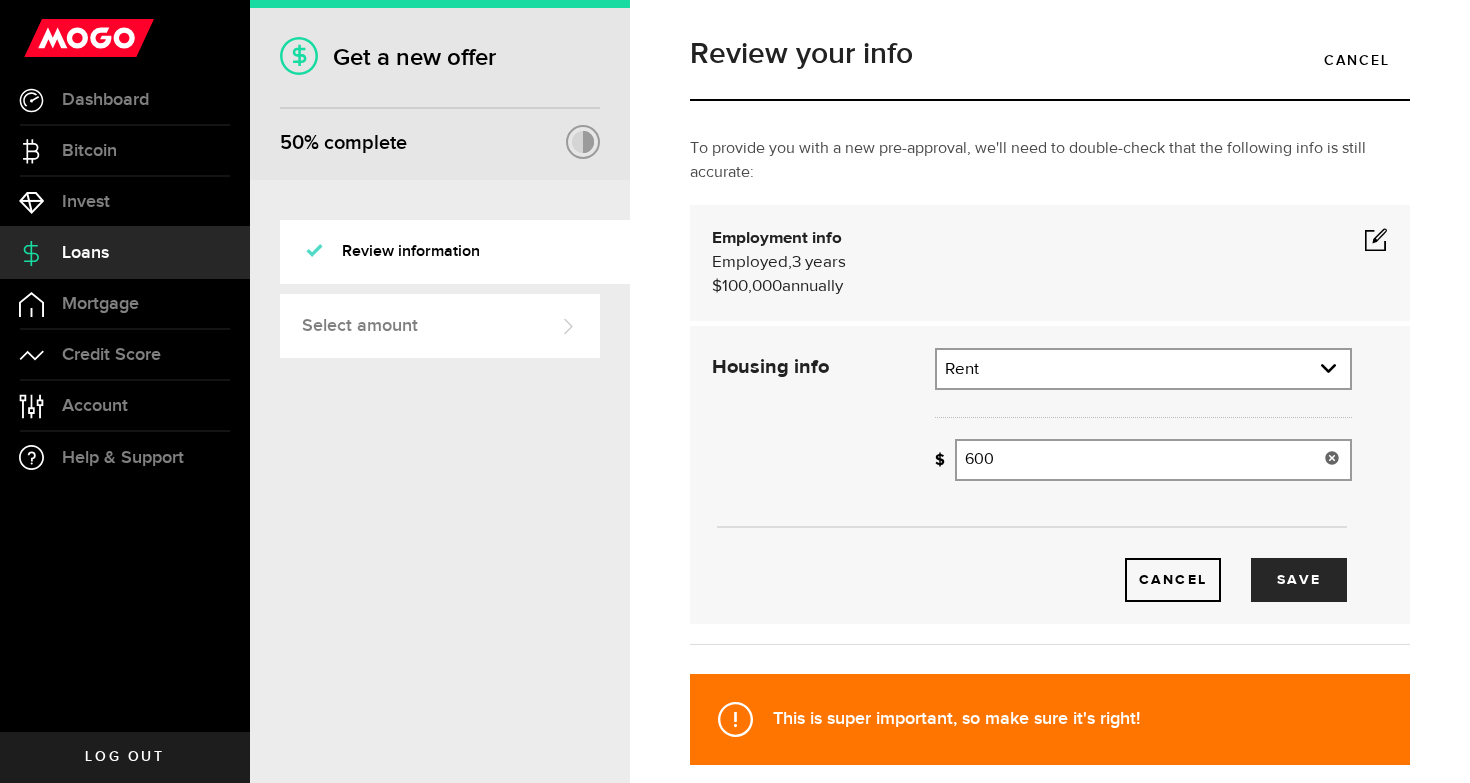 drag, startPoint x: 1021, startPoint y: 472, endPoint x: 823, endPoint y: 460, distance: 198.3633 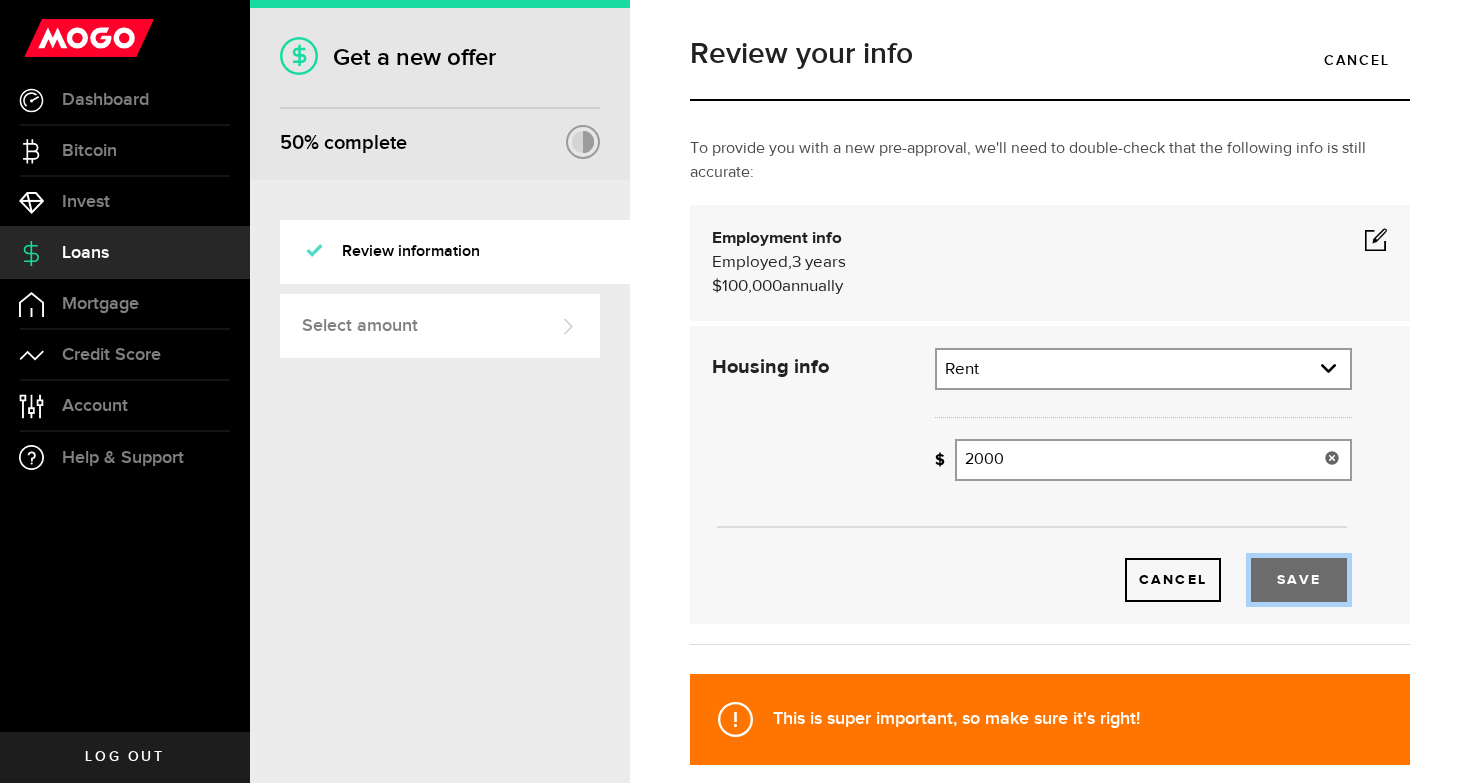 type on "2,000" 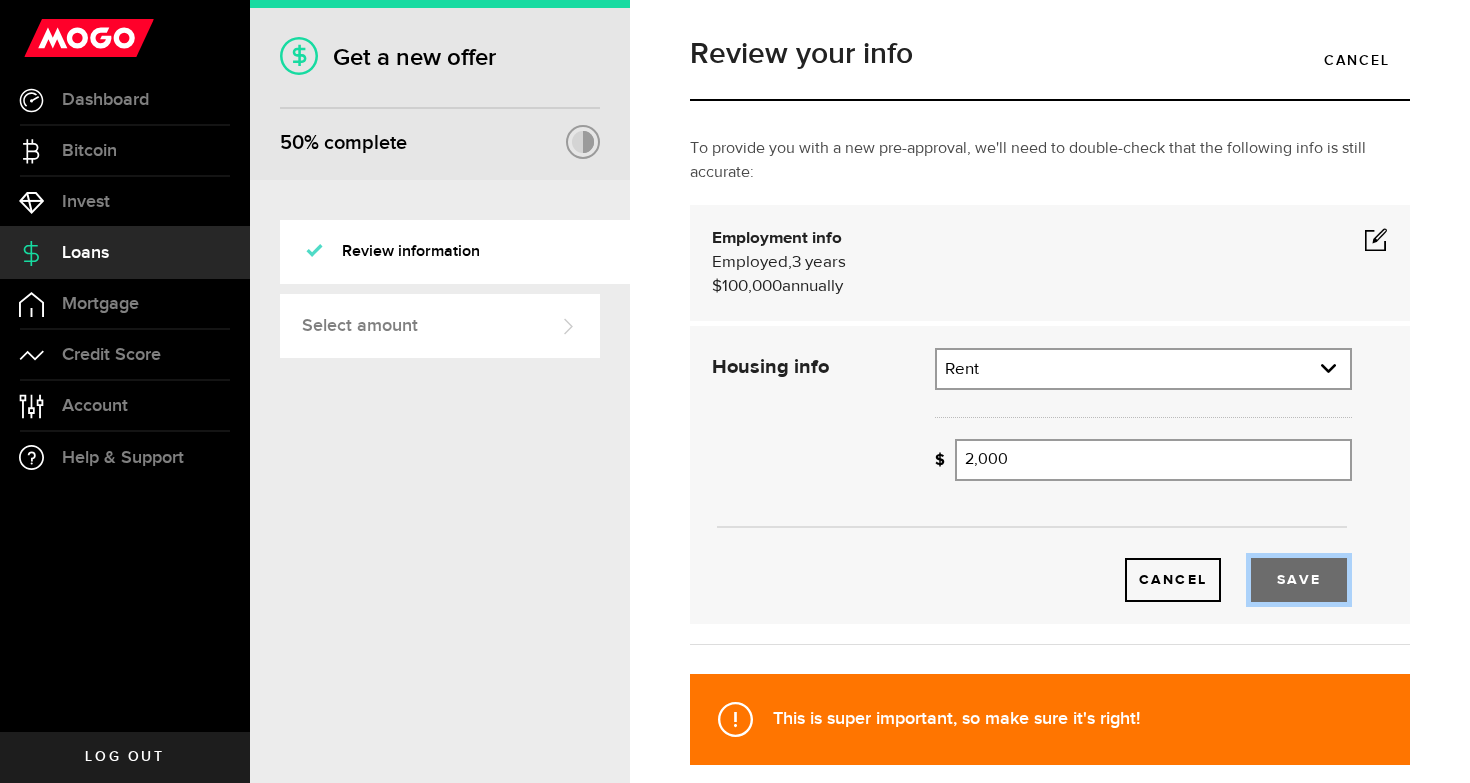 click on "Save" at bounding box center (1299, 580) 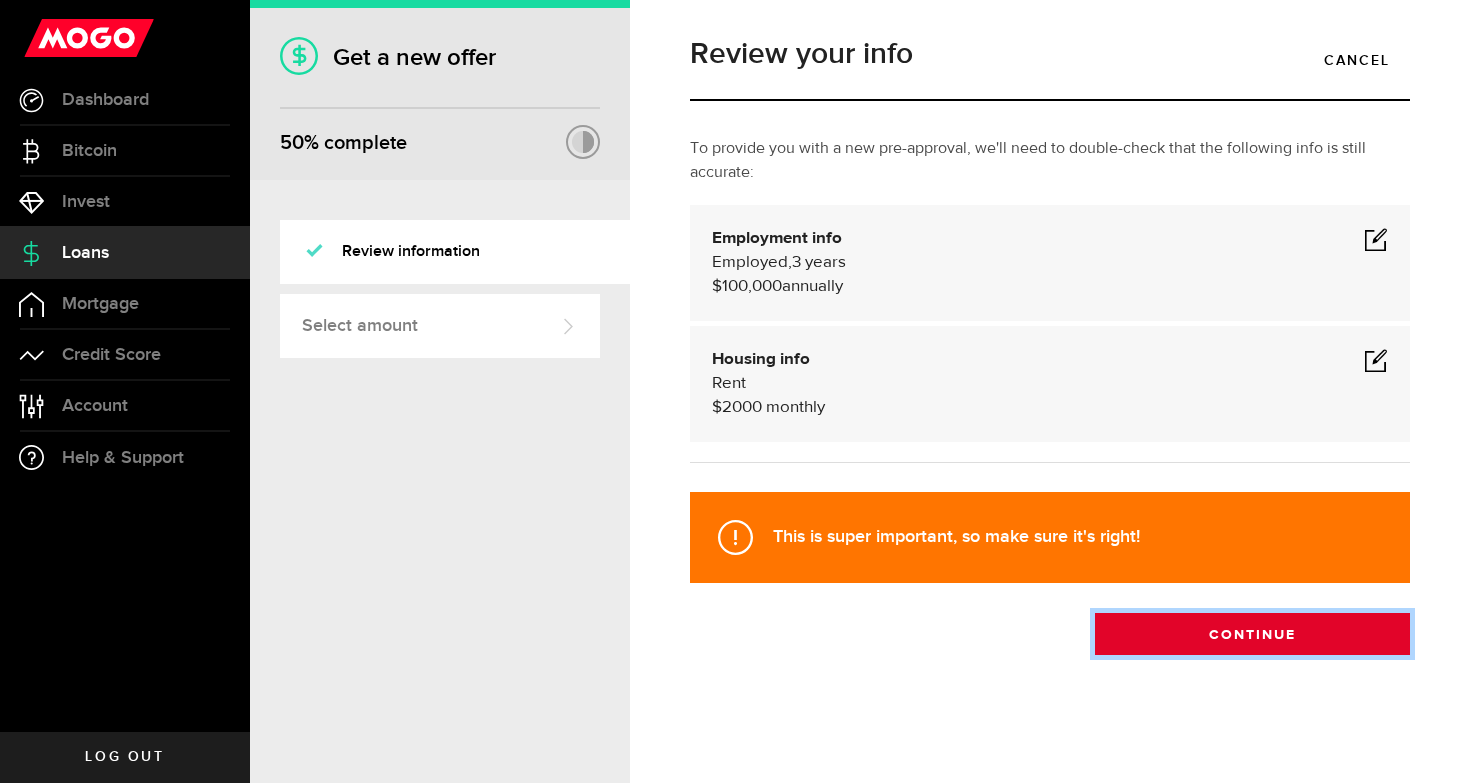 click on "Continue" at bounding box center (1252, 634) 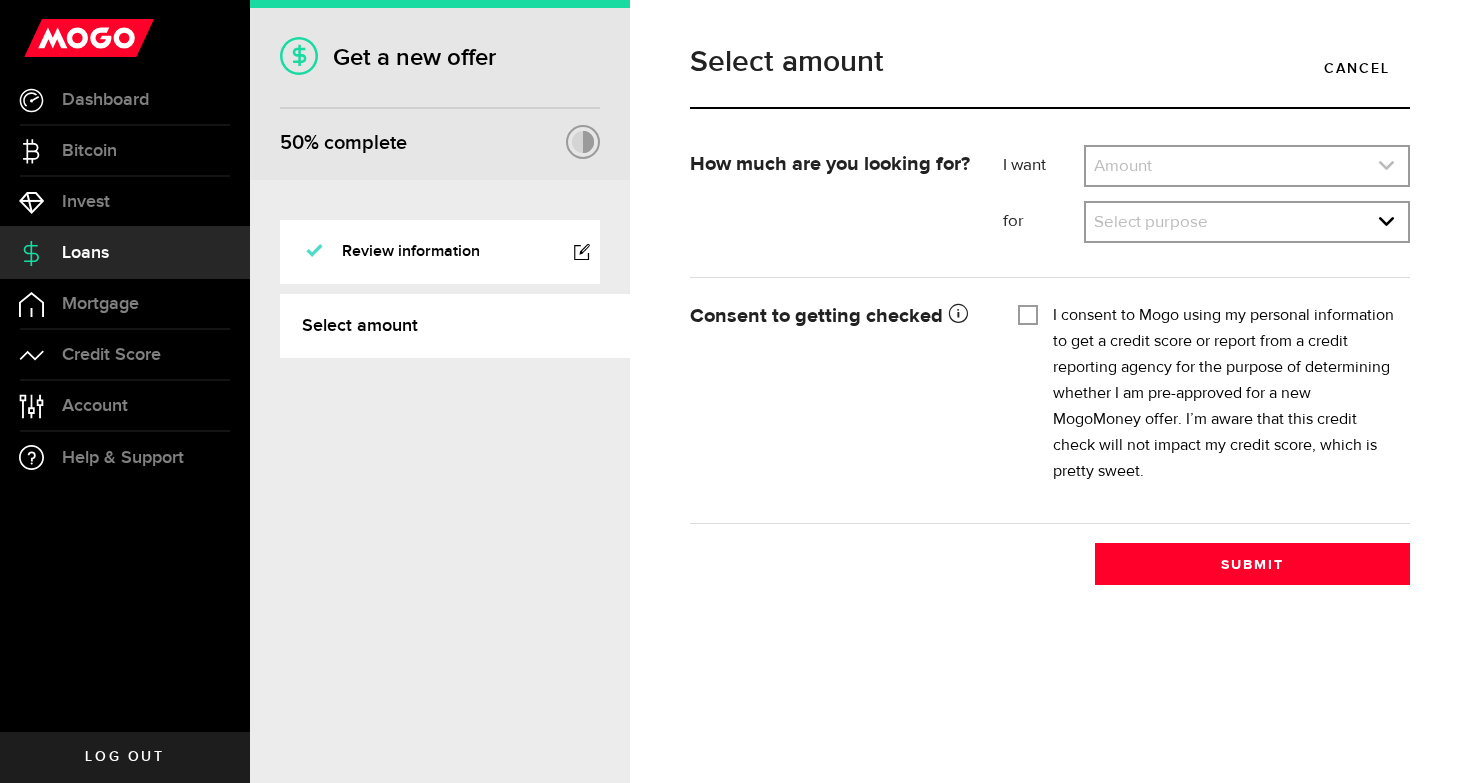 click at bounding box center (1247, 166) 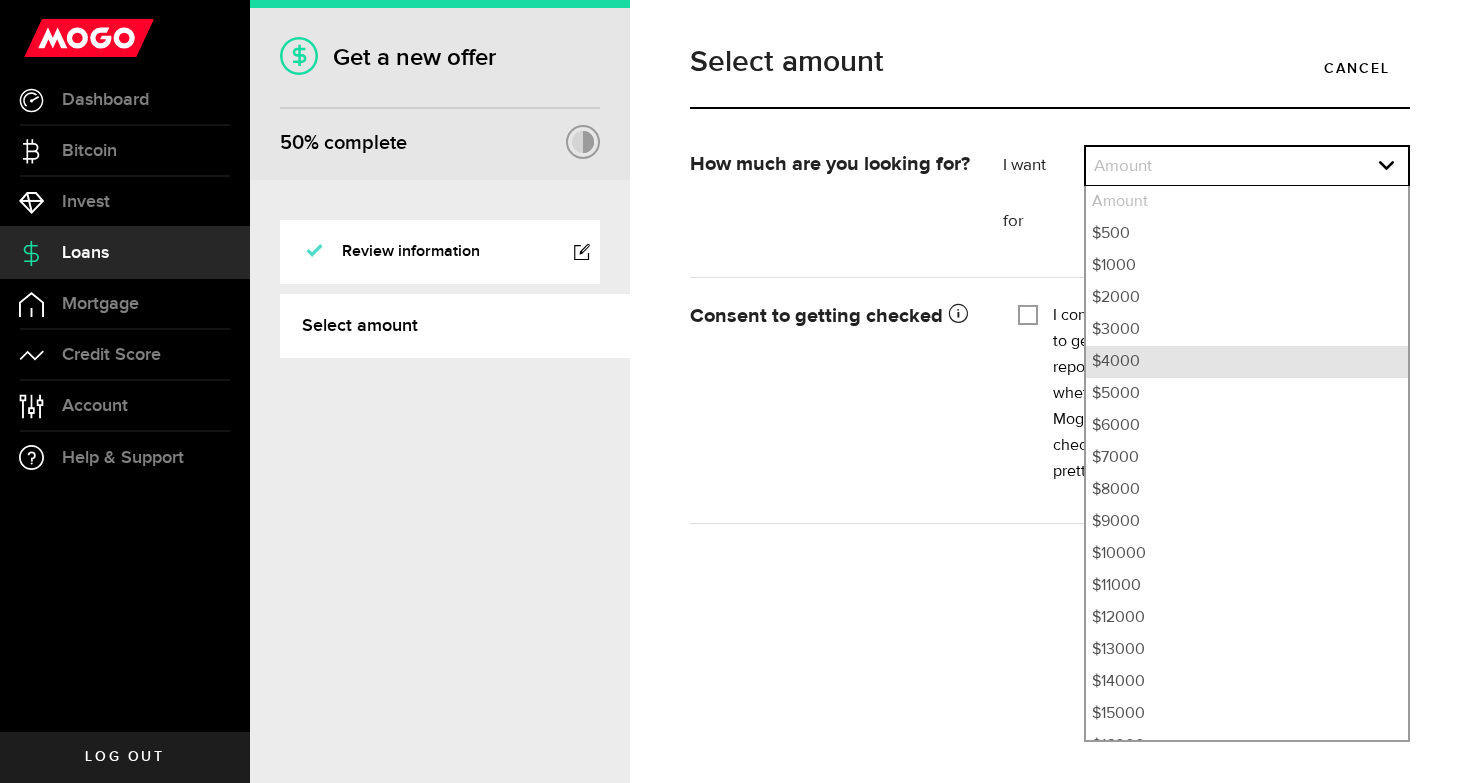 click on "$4000" at bounding box center (1247, 362) 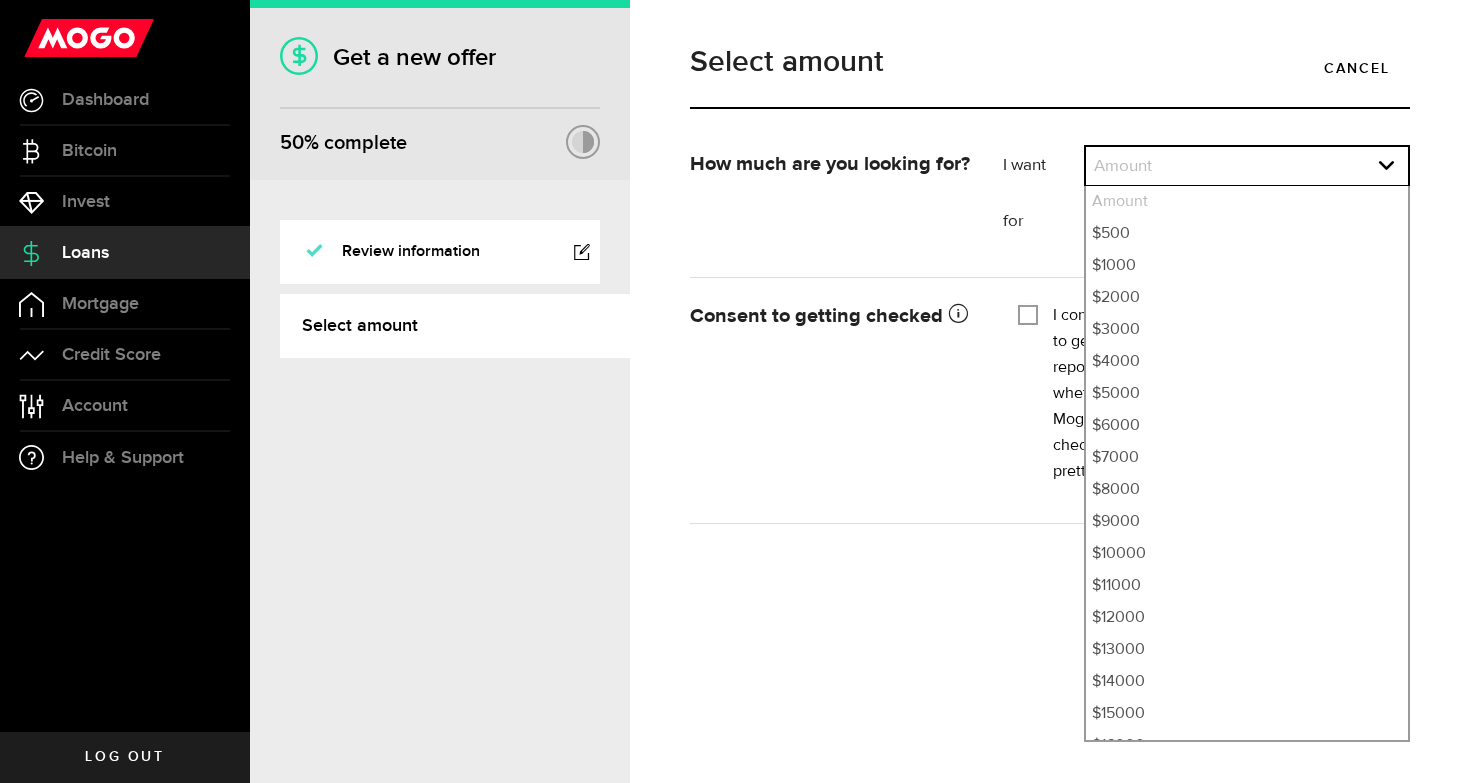 select on "4000" 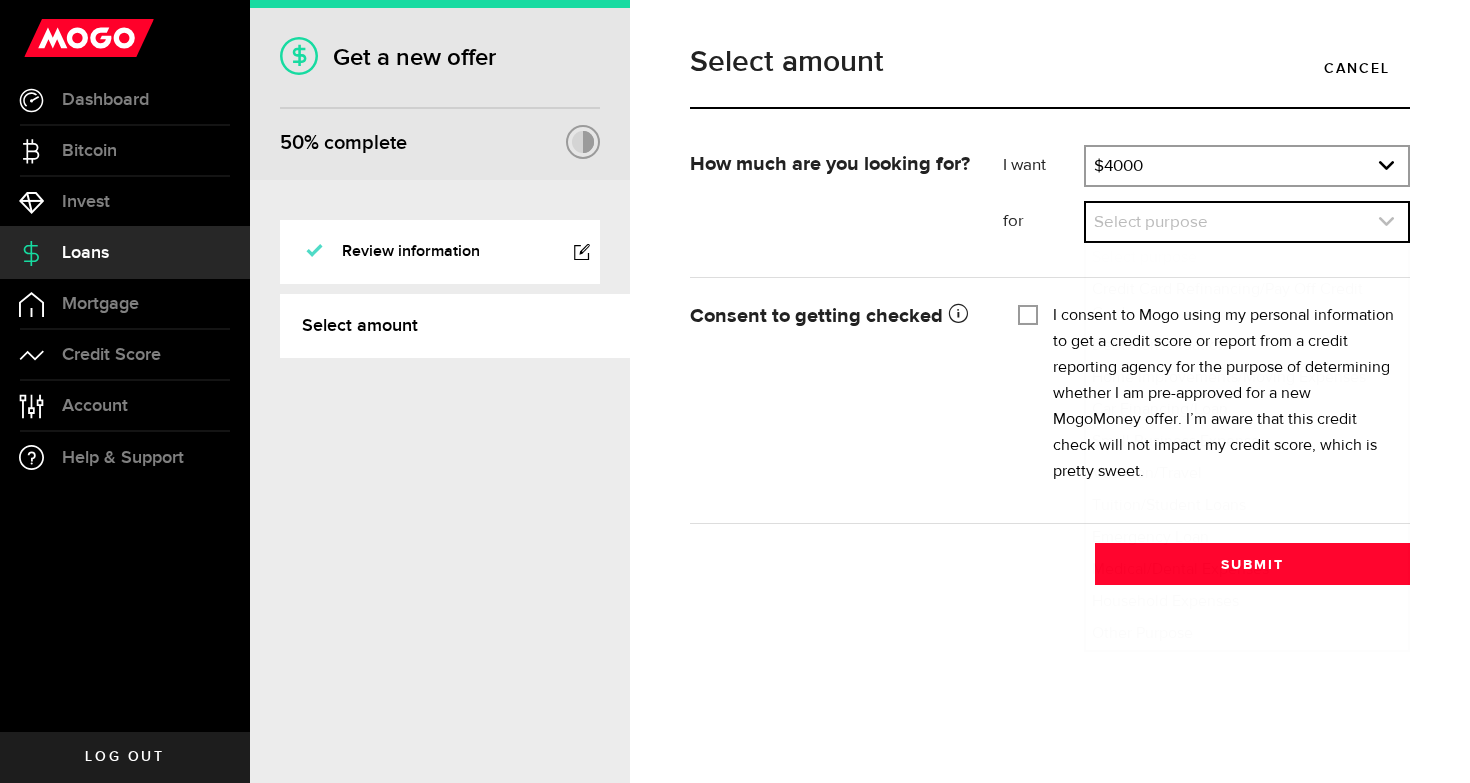 click at bounding box center (1247, 222) 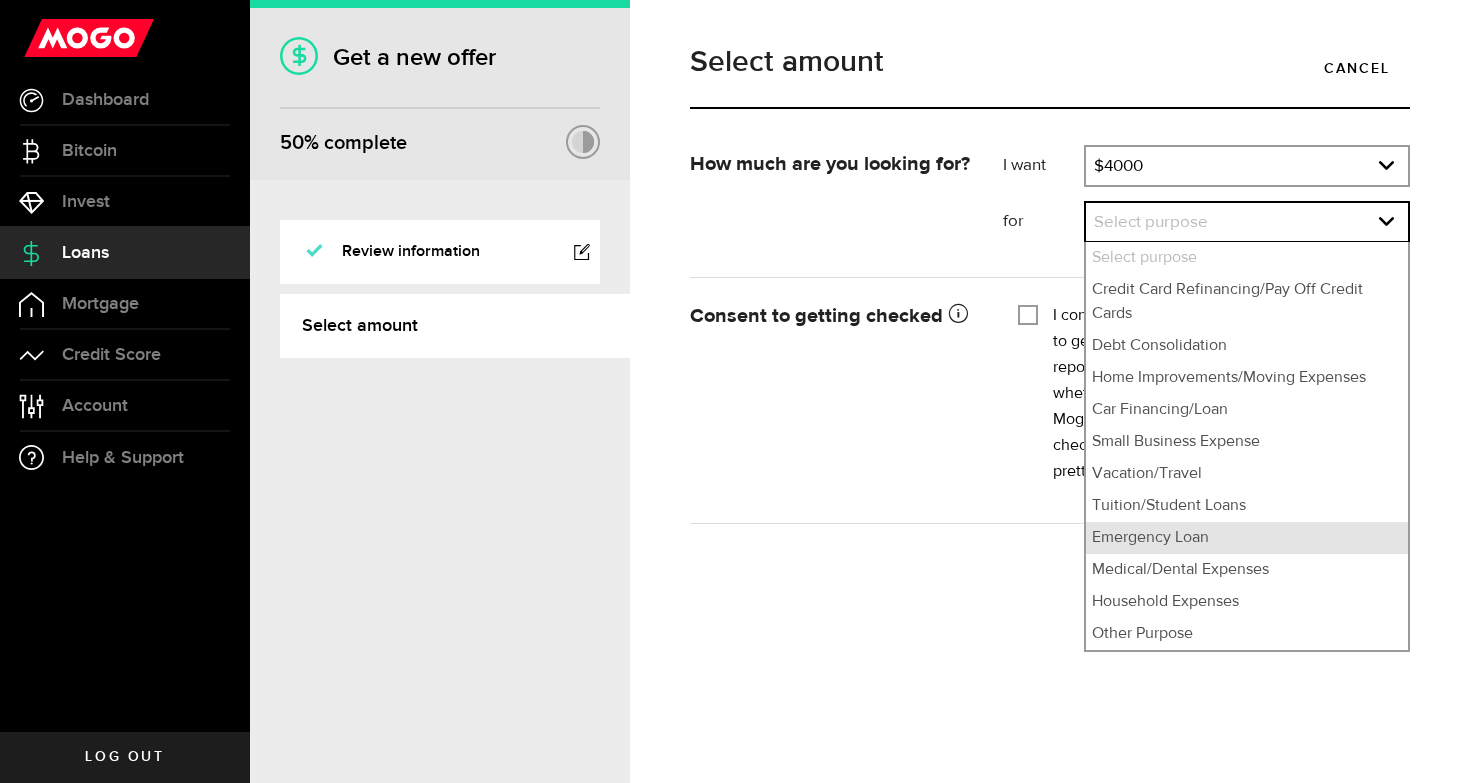 click on "Emergency Loan" at bounding box center [1247, 538] 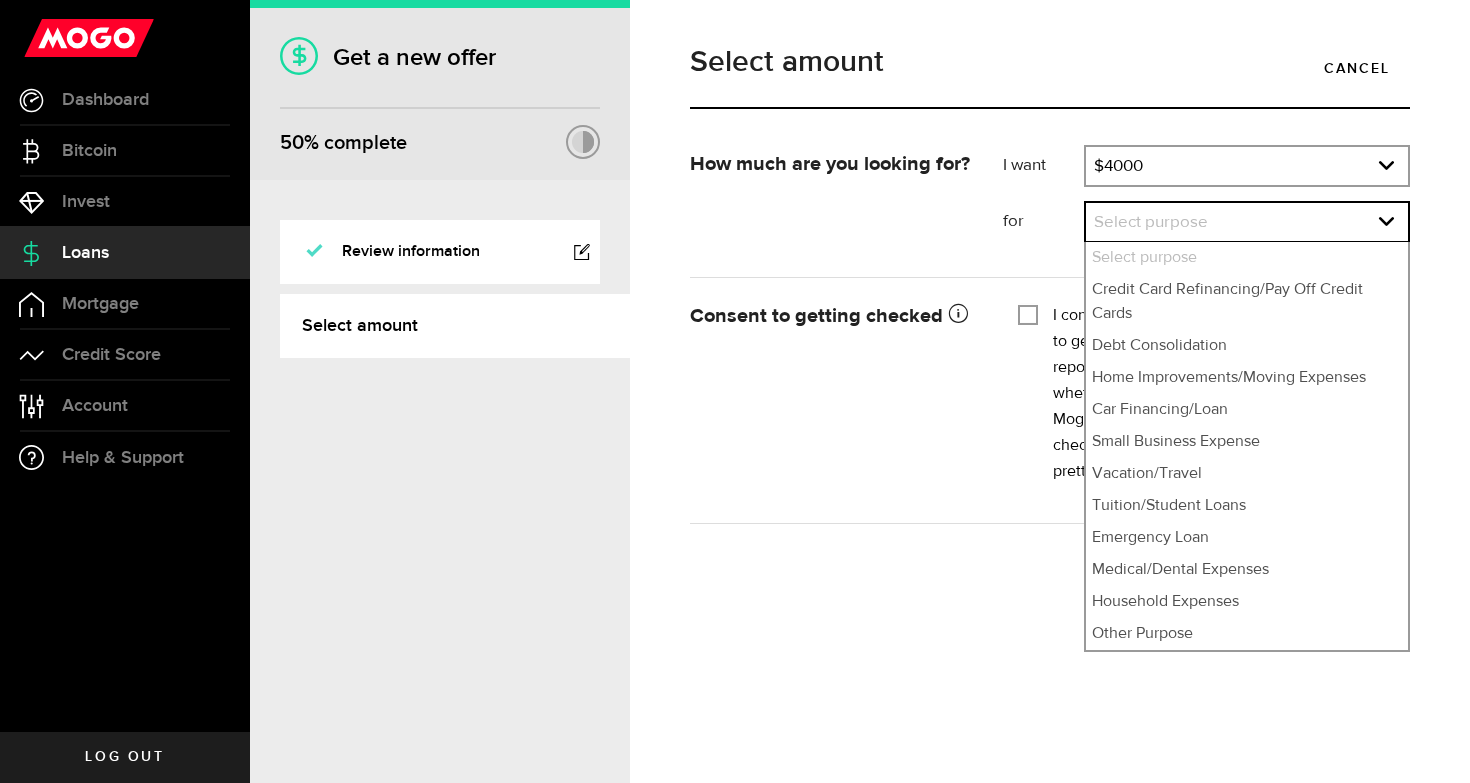 select on "Emergency Loan" 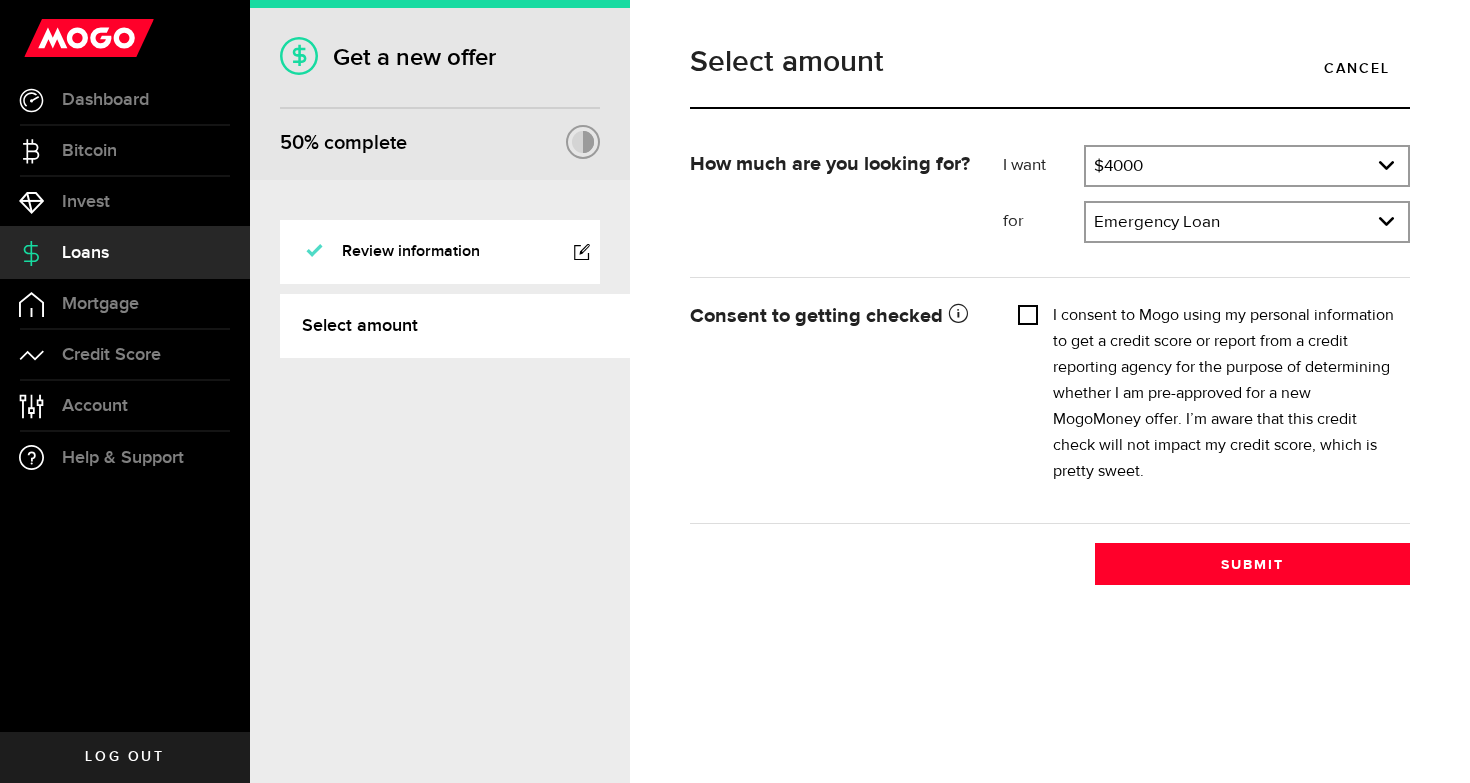 click on "I consent to Mogo using my personal information to get a credit score or report from a credit reporting agency for the purpose of determining whether I am pre-approved for a new MogoMoney offer. I’m aware that this credit check will not impact my credit score, which is pretty sweet." at bounding box center [1028, 313] 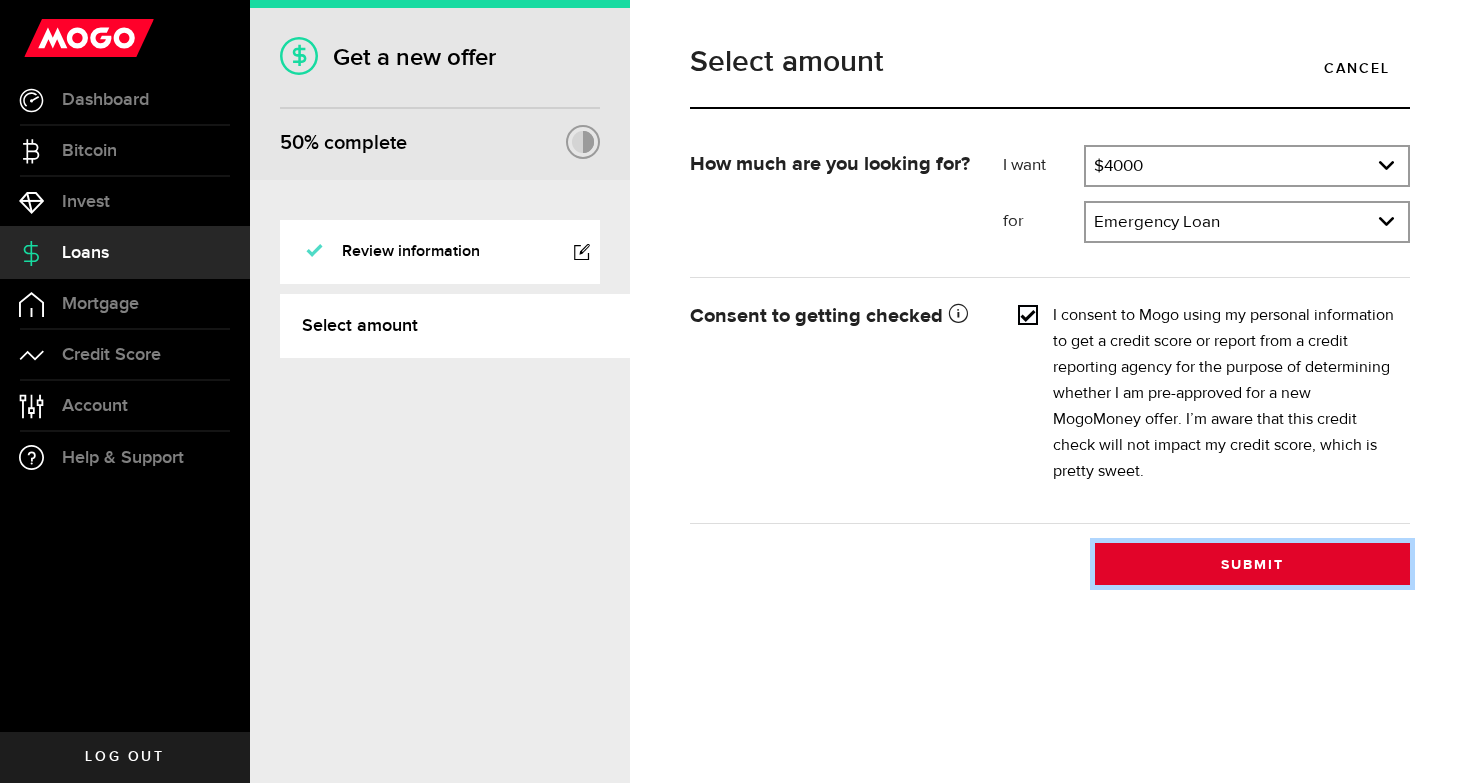 click on "Submit" at bounding box center (1252, 564) 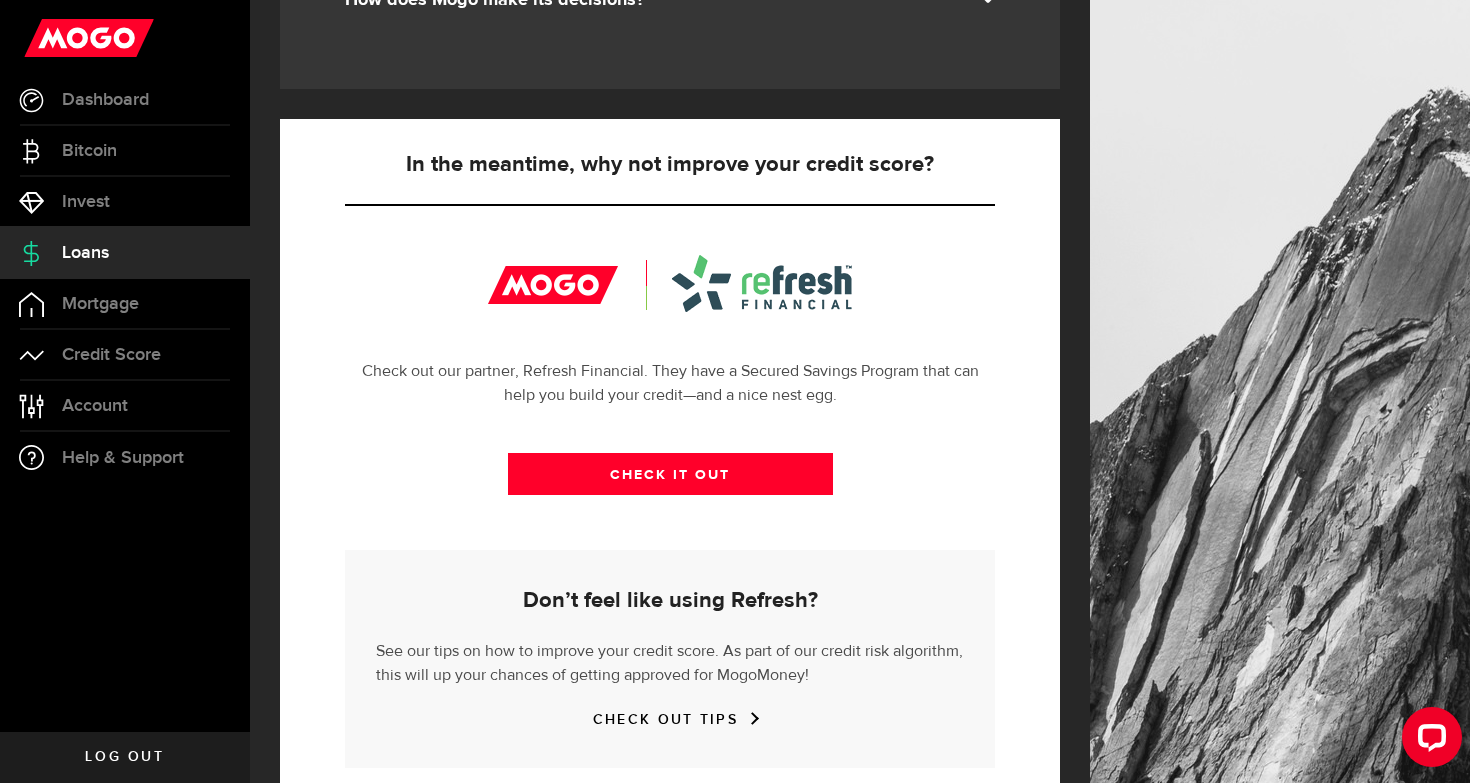 scroll, scrollTop: 686, scrollLeft: 0, axis: vertical 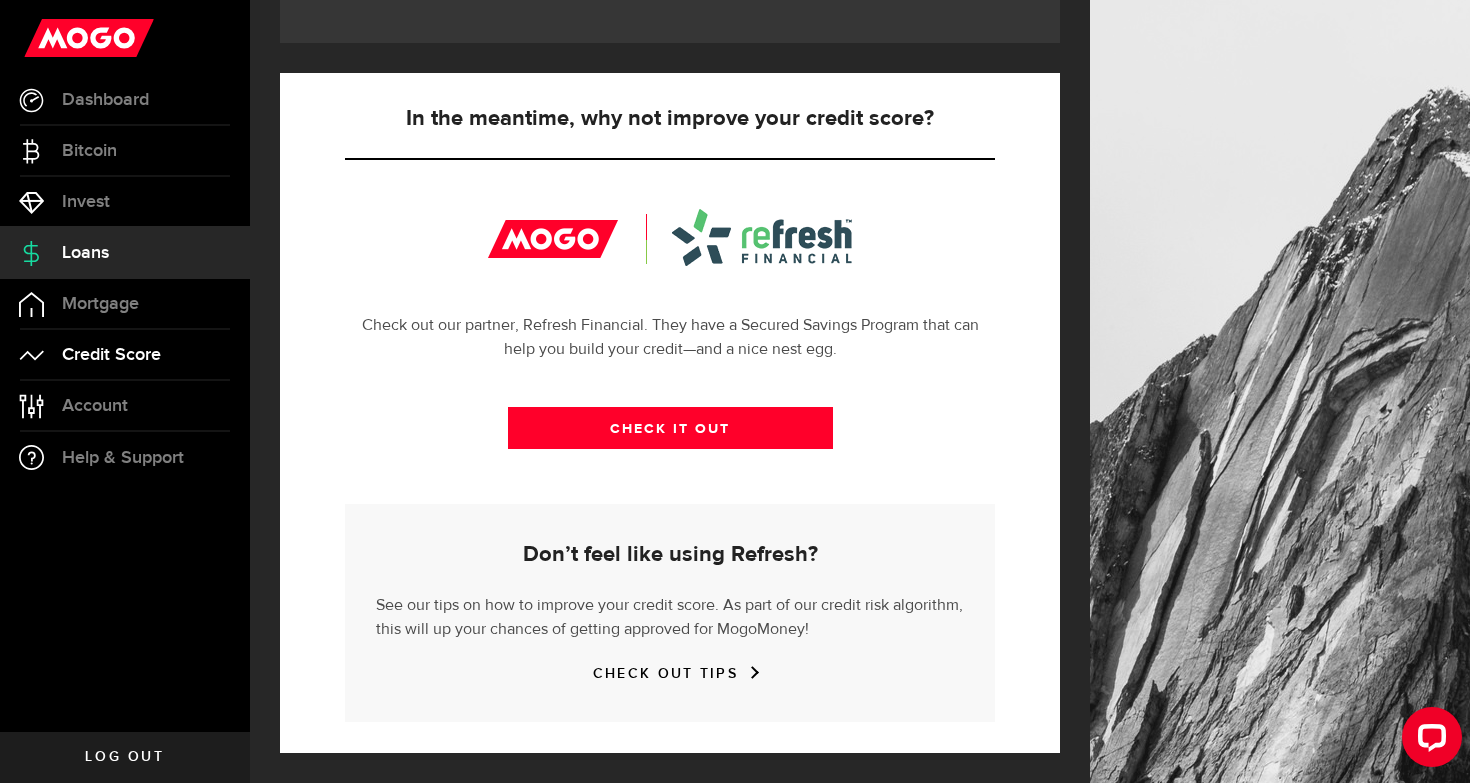 click on "Credit Score" at bounding box center [125, 355] 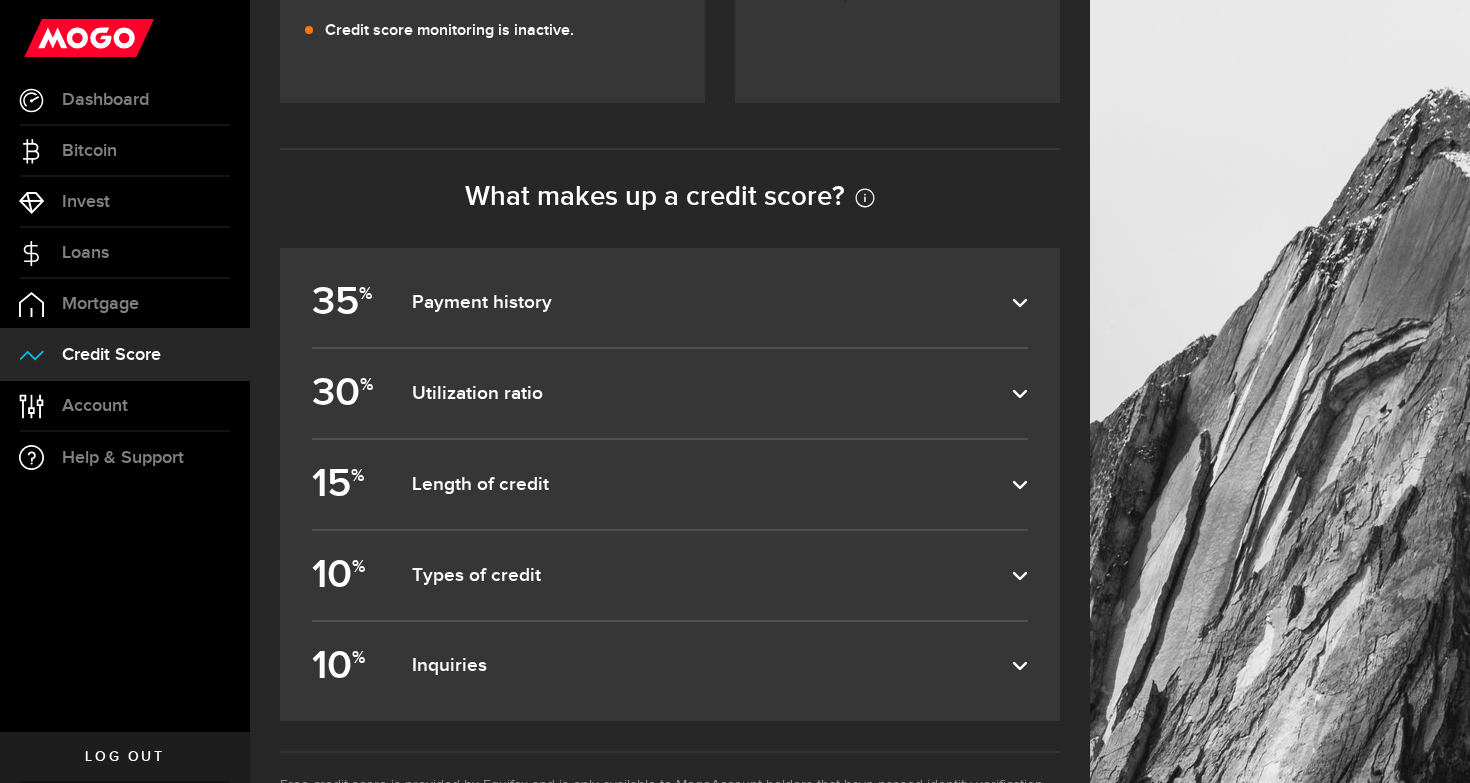 scroll, scrollTop: 760, scrollLeft: 0, axis: vertical 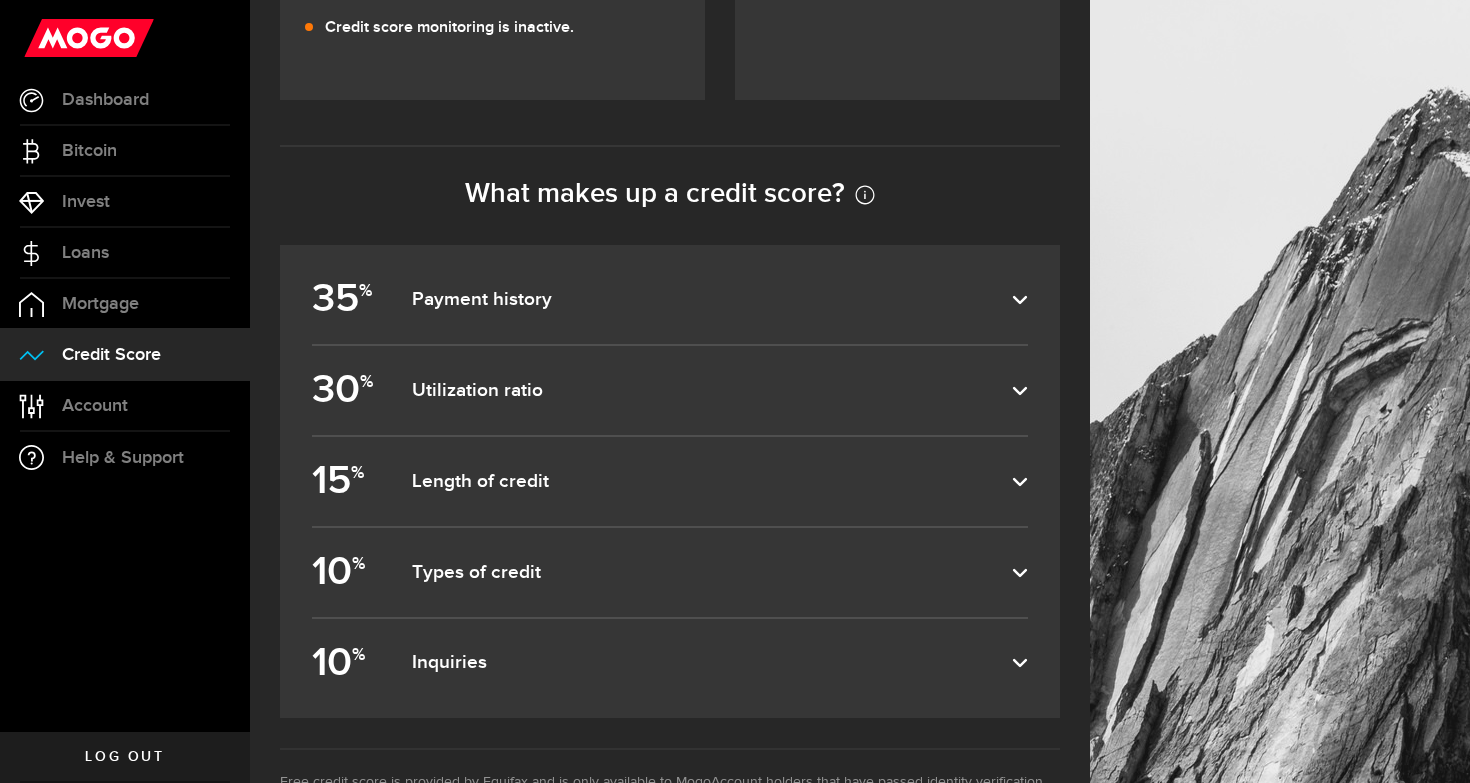 click on "Payment history" at bounding box center (712, 300) 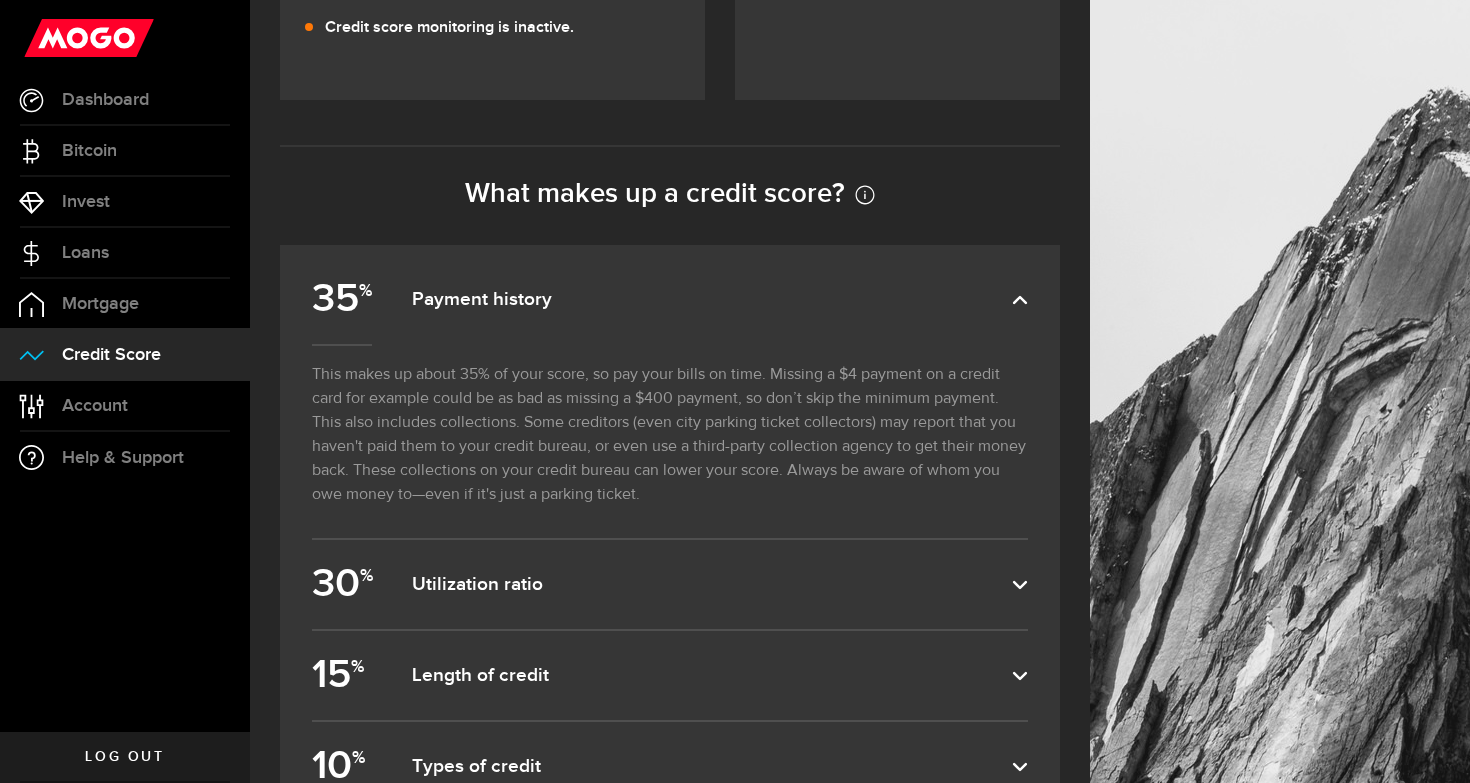 click on "Payment history" at bounding box center (712, 300) 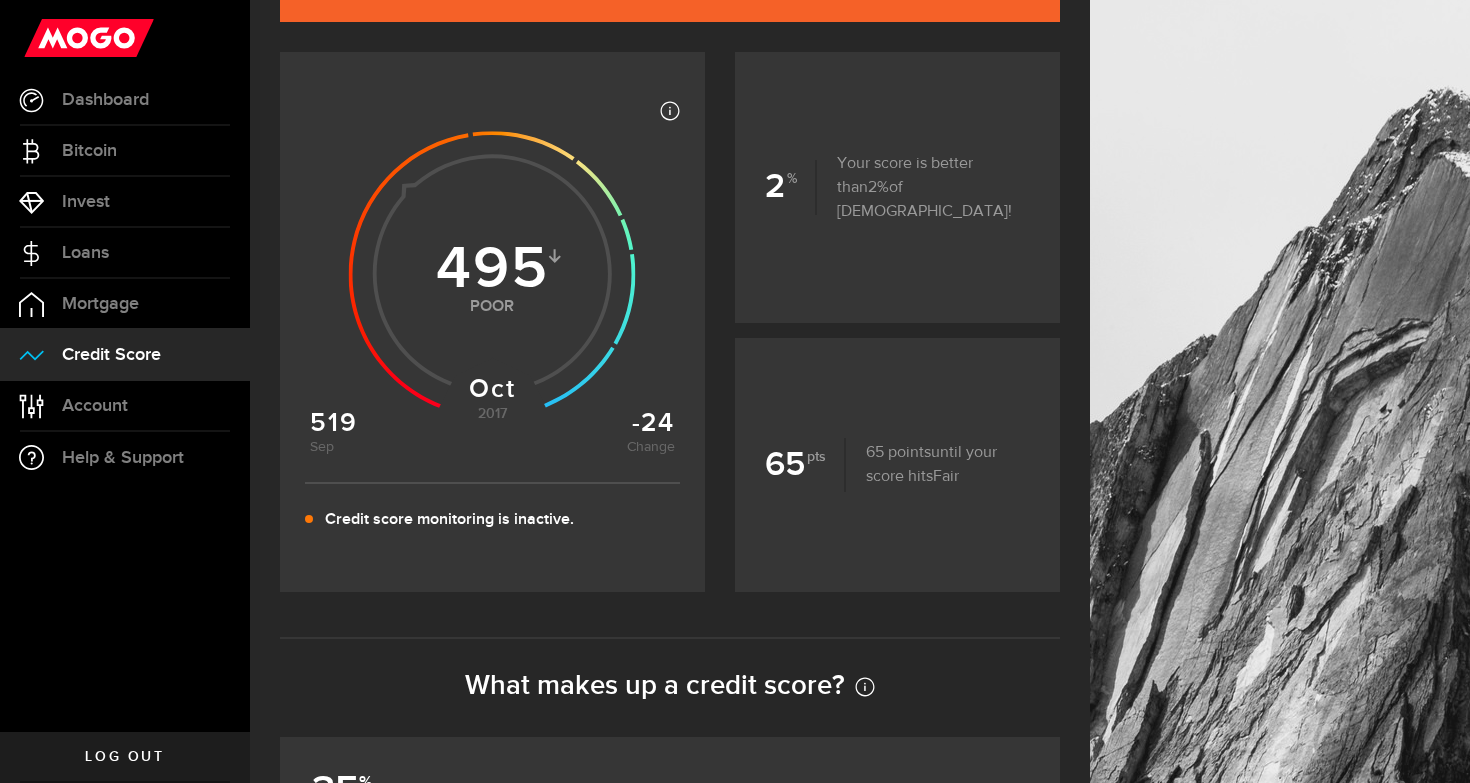 scroll, scrollTop: 880, scrollLeft: 0, axis: vertical 